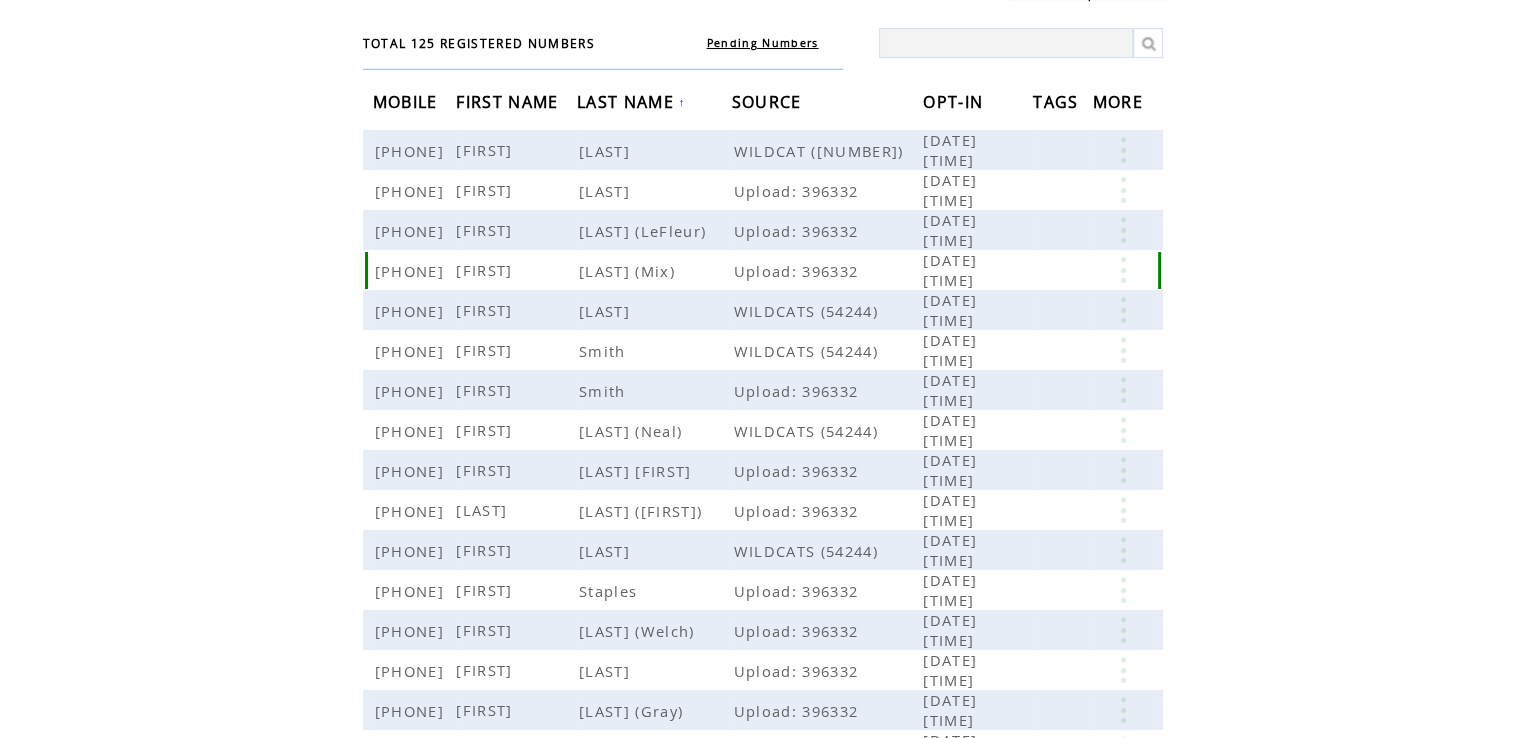 scroll, scrollTop: 0, scrollLeft: 0, axis: both 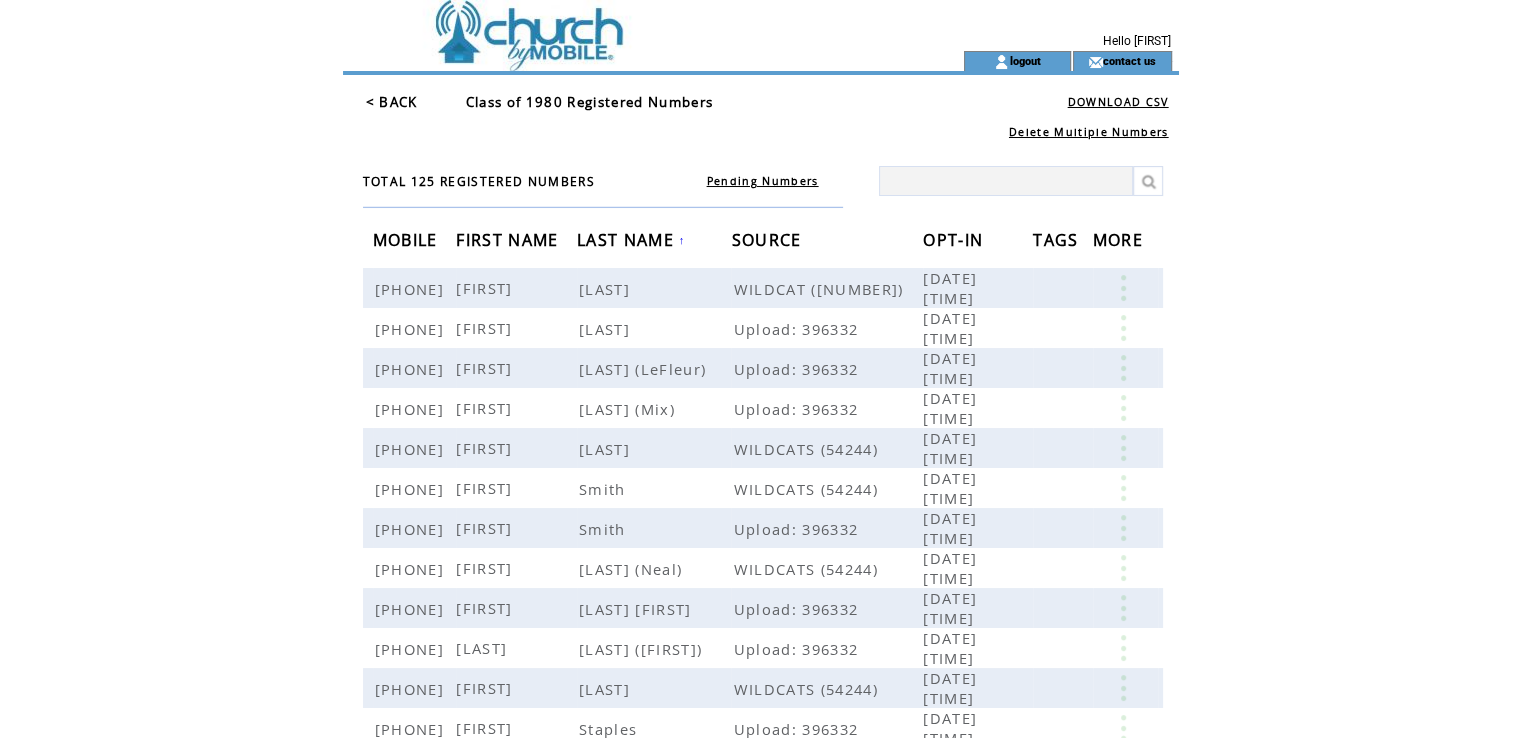 click on "FIRST NAME" at bounding box center (509, 242) 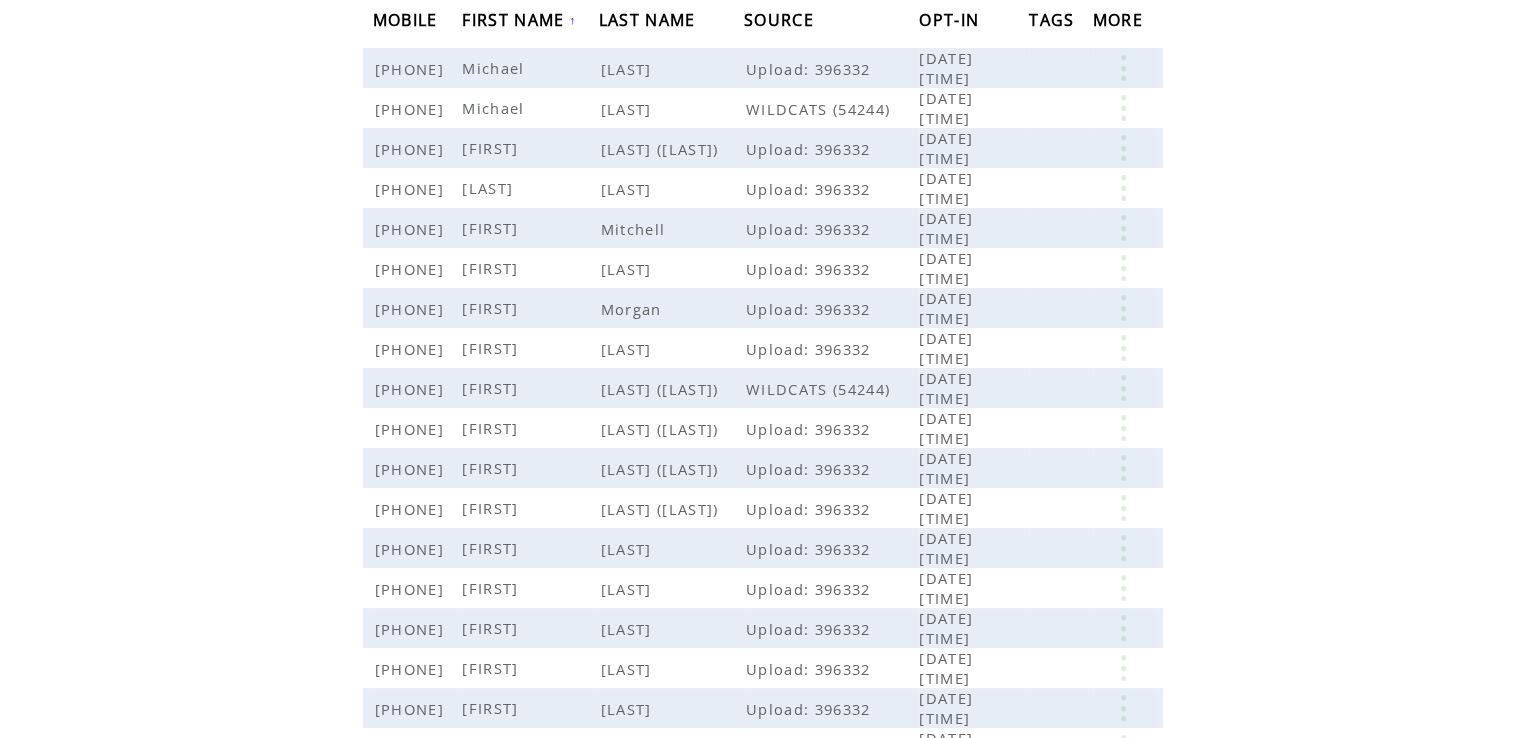 scroll, scrollTop: 0, scrollLeft: 0, axis: both 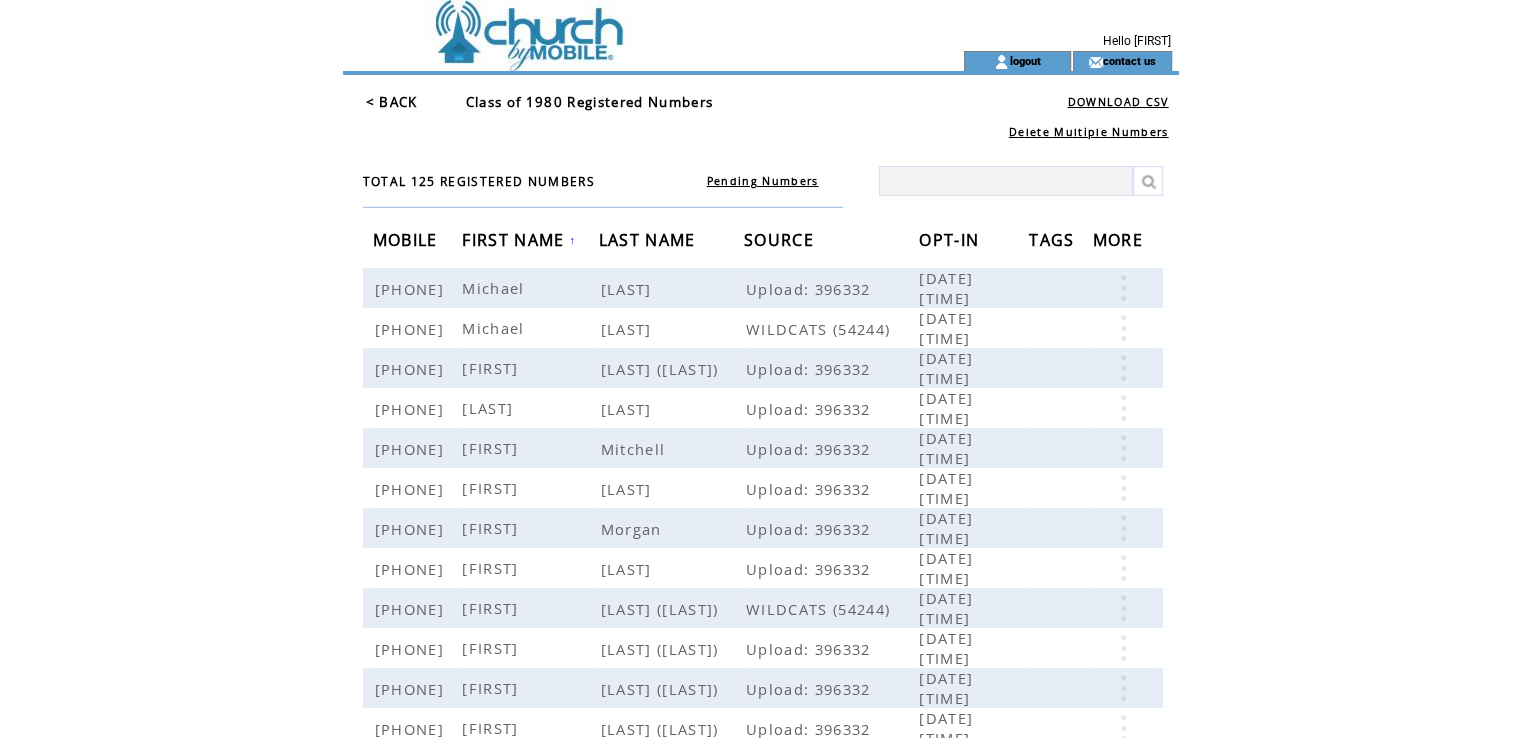 click on "LAST NAME" at bounding box center [649, 242] 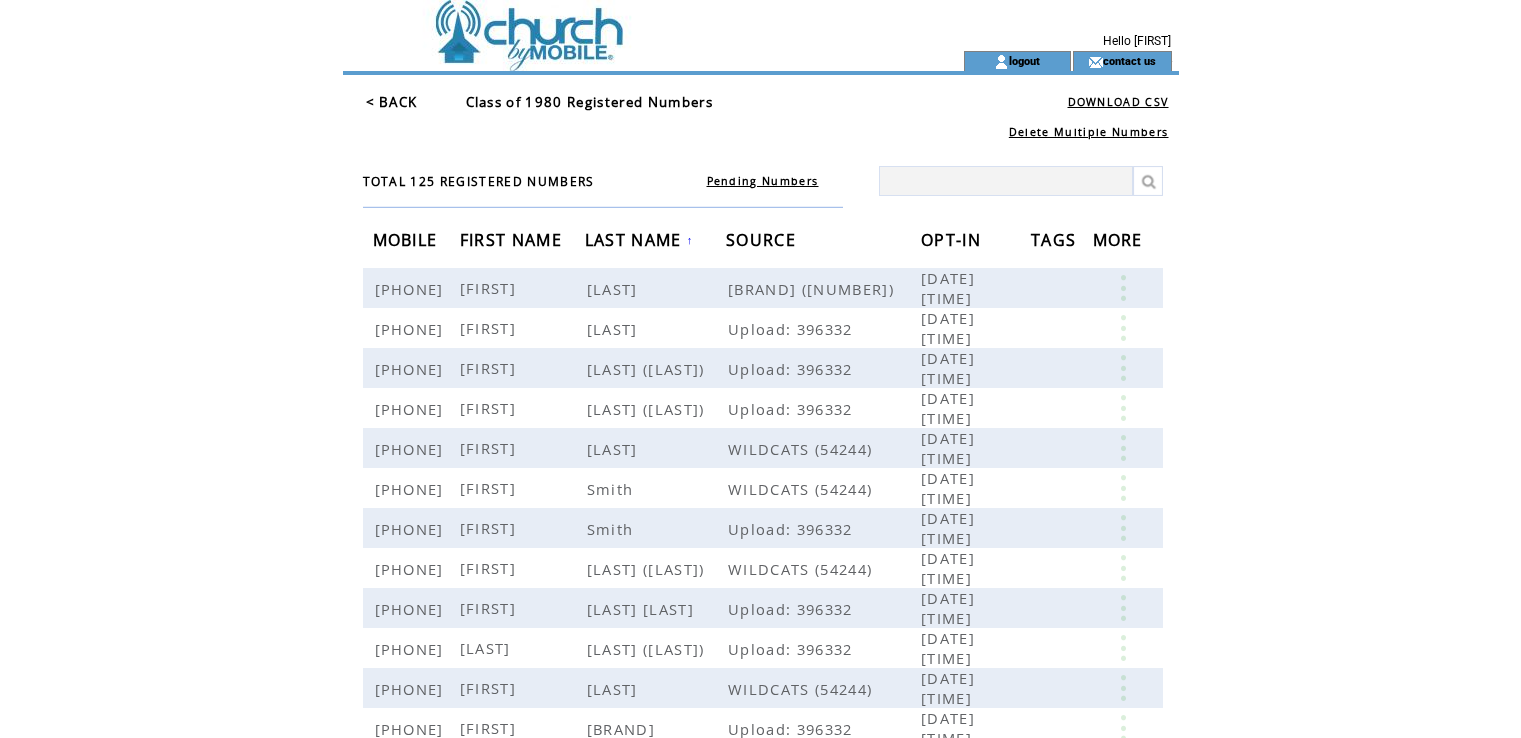 scroll, scrollTop: 398, scrollLeft: 0, axis: vertical 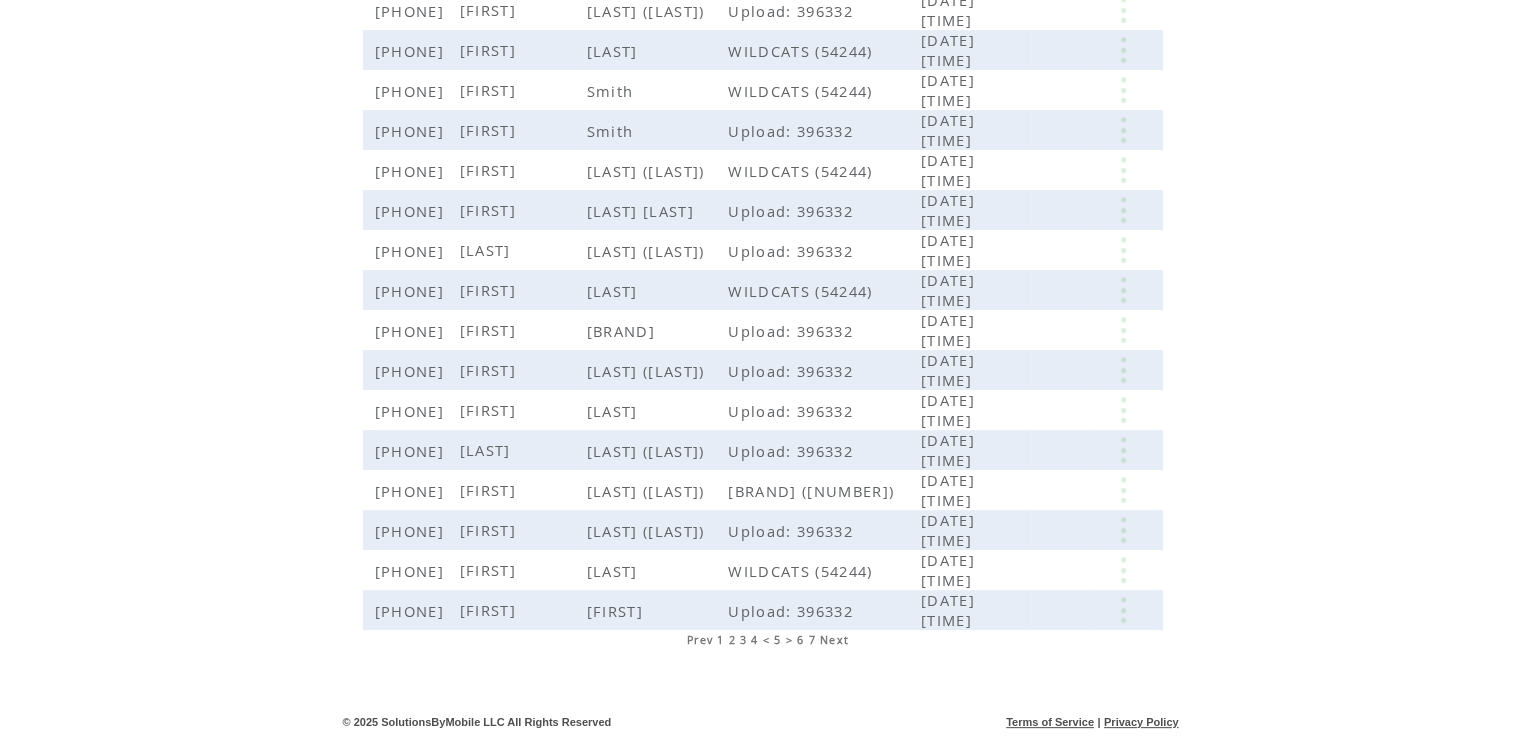 click on "6" at bounding box center (800, 640) 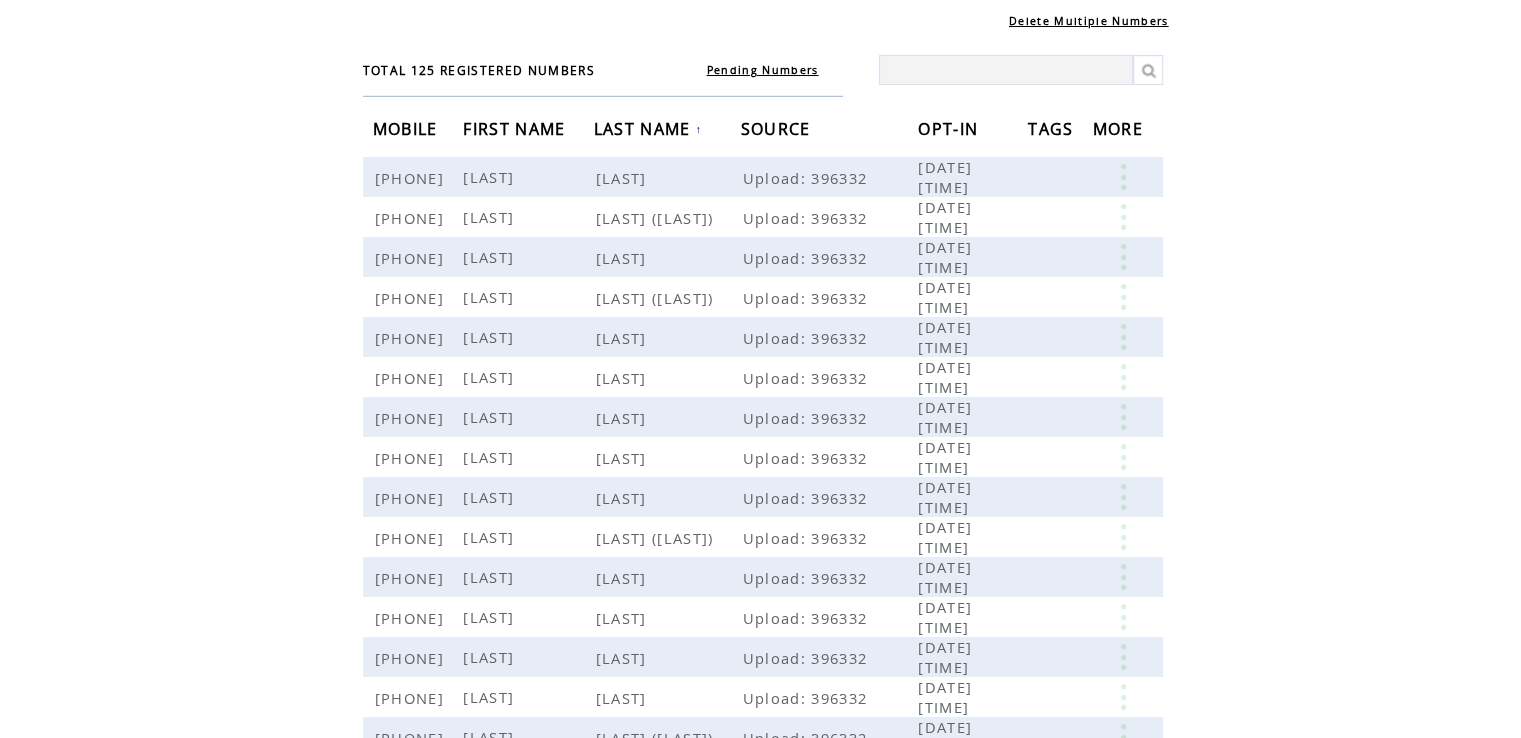 scroll, scrollTop: 0, scrollLeft: 0, axis: both 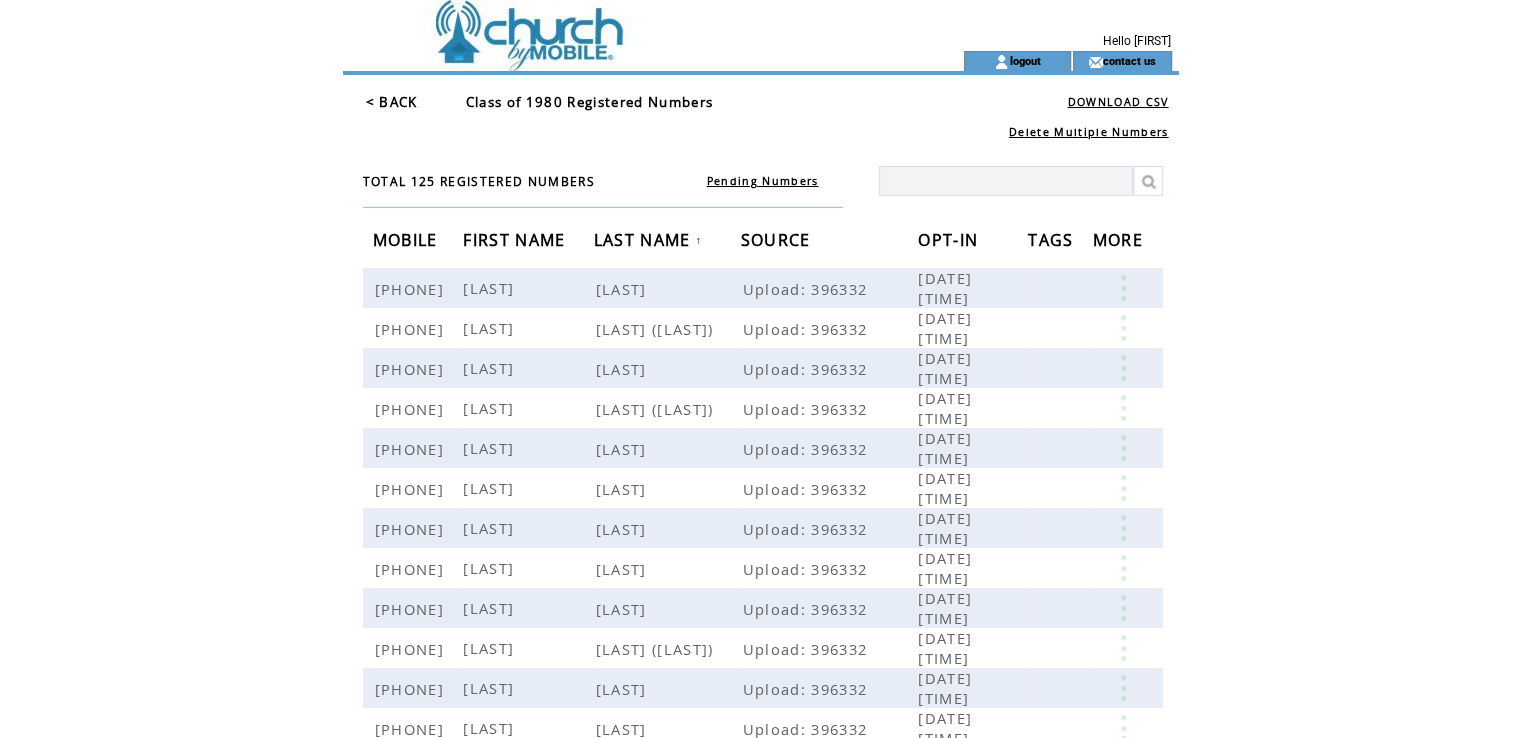 click on "< BACK" at bounding box center [392, 102] 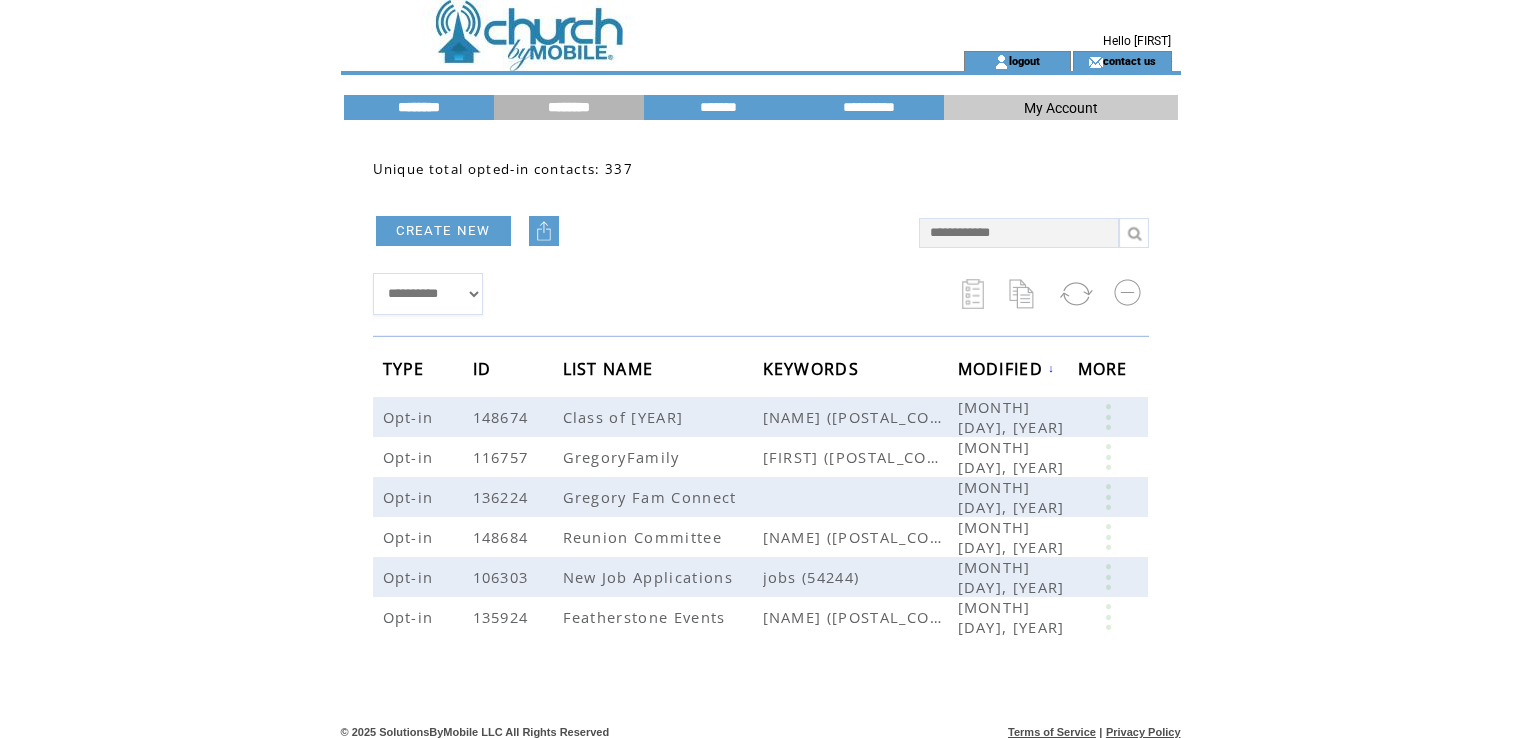 scroll, scrollTop: 0, scrollLeft: 0, axis: both 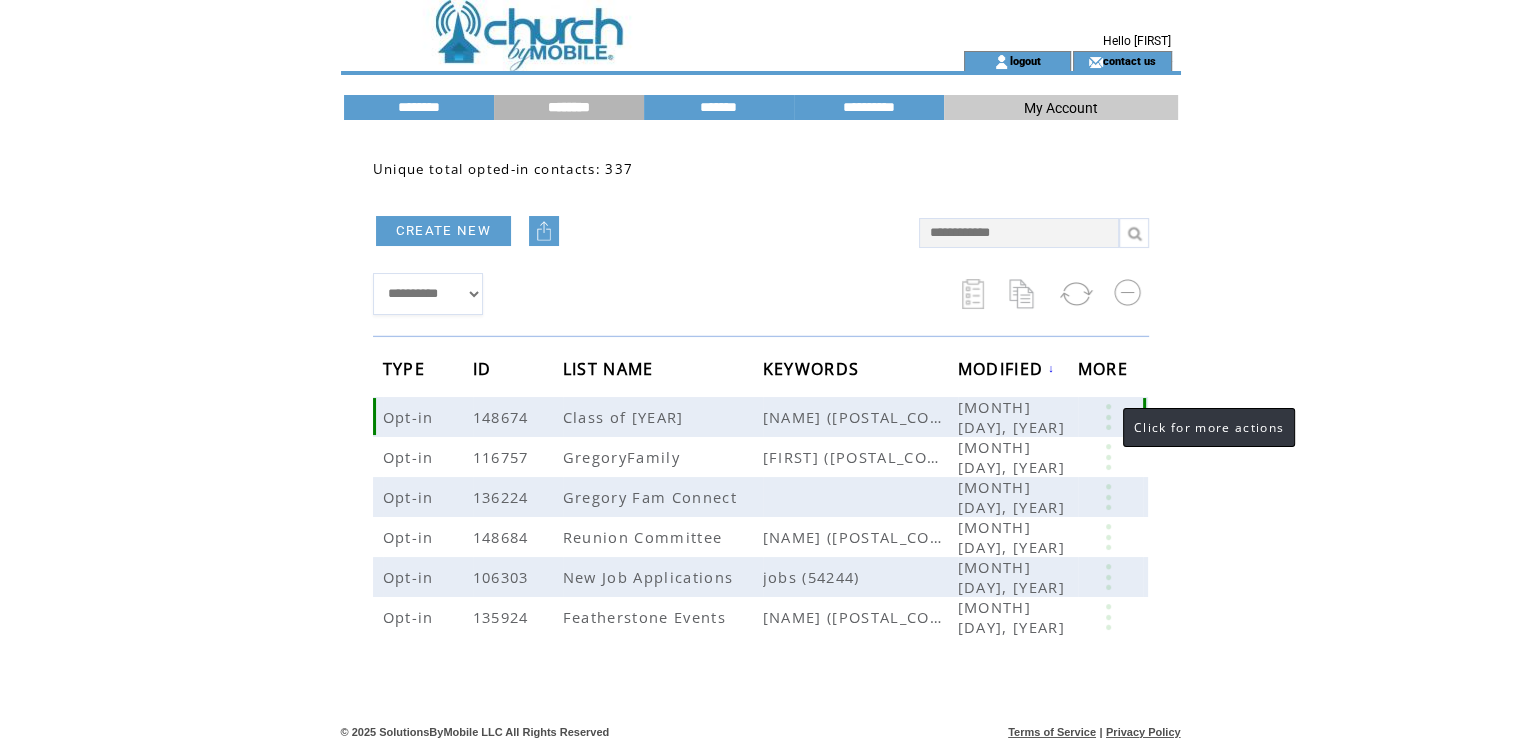 click at bounding box center (1108, 417) 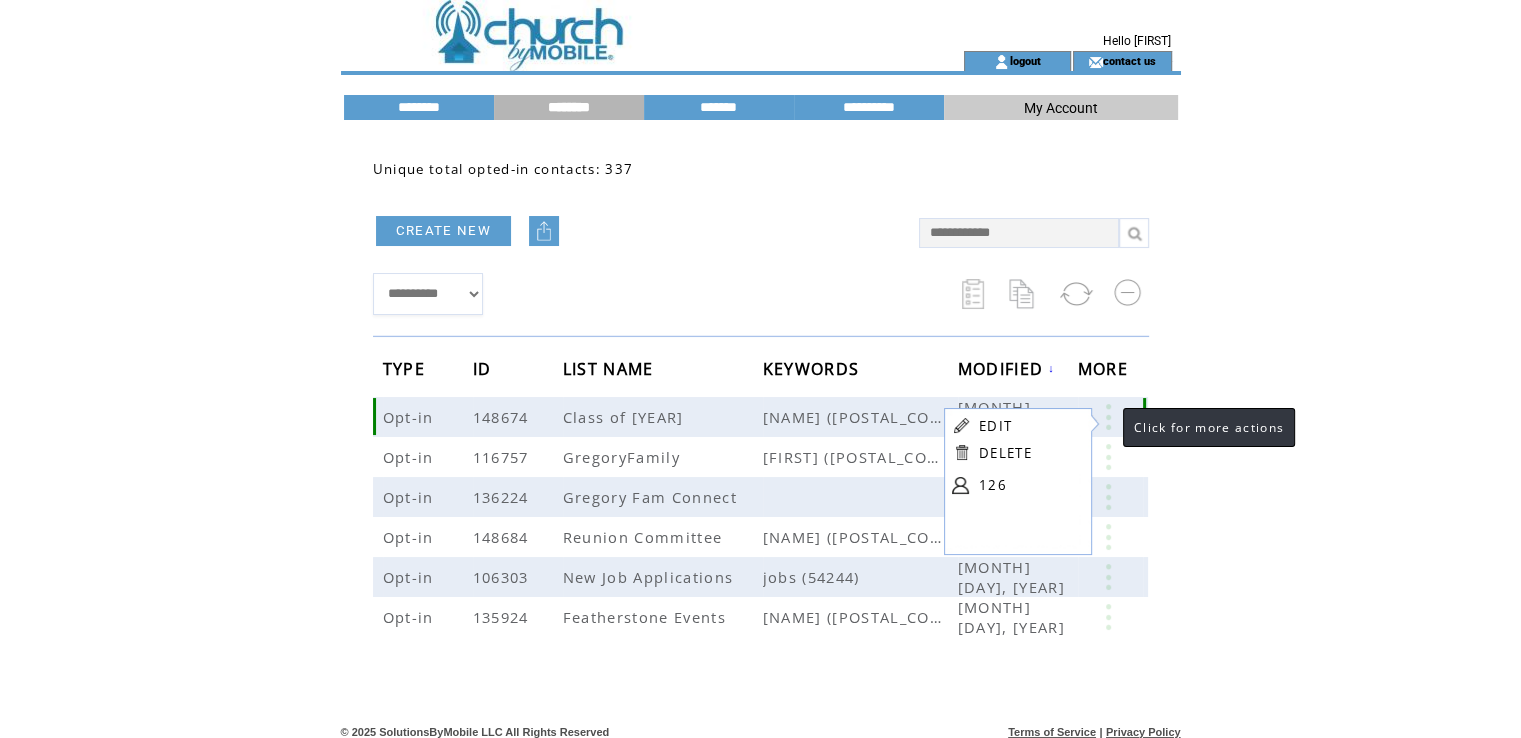 scroll, scrollTop: 0, scrollLeft: 0, axis: both 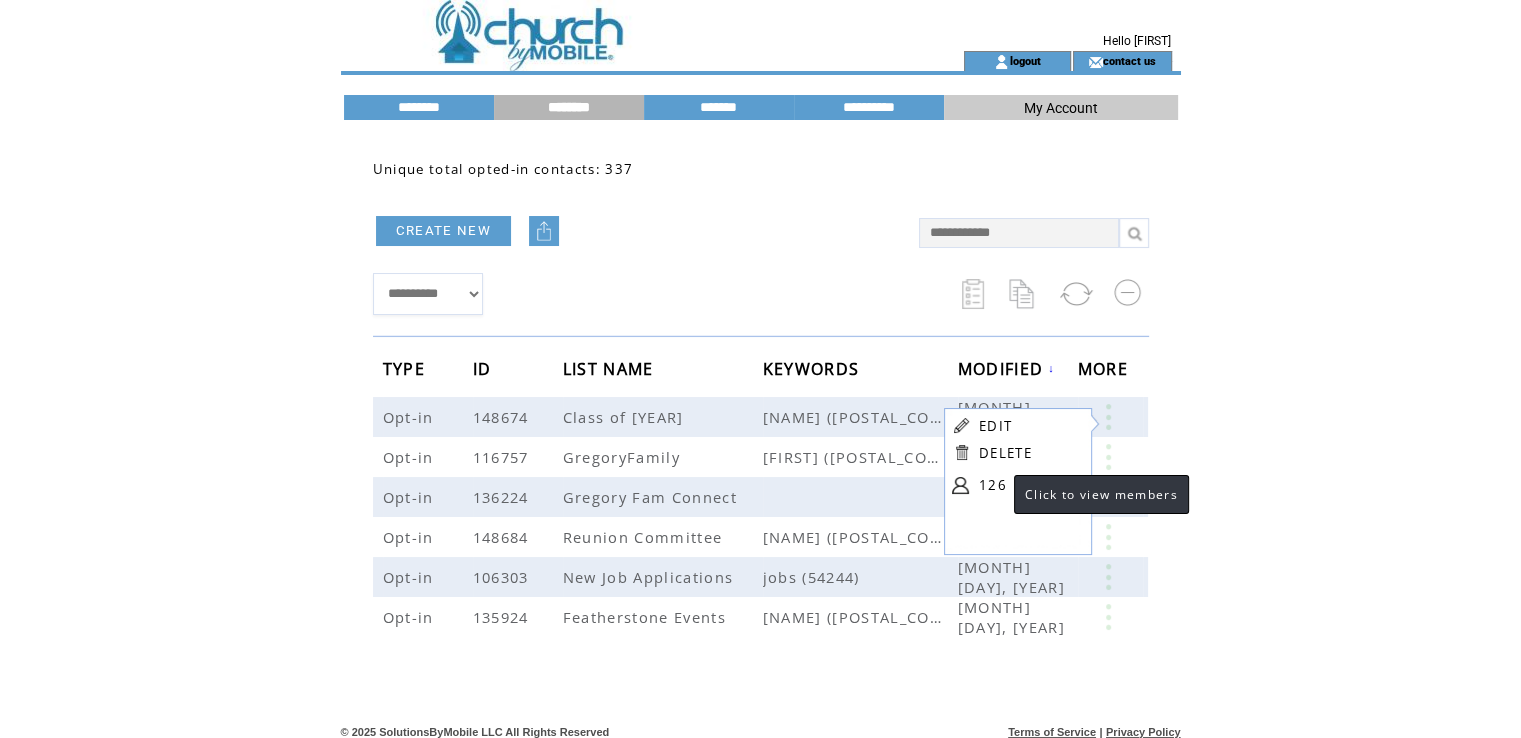 click on "126" at bounding box center (1029, 485) 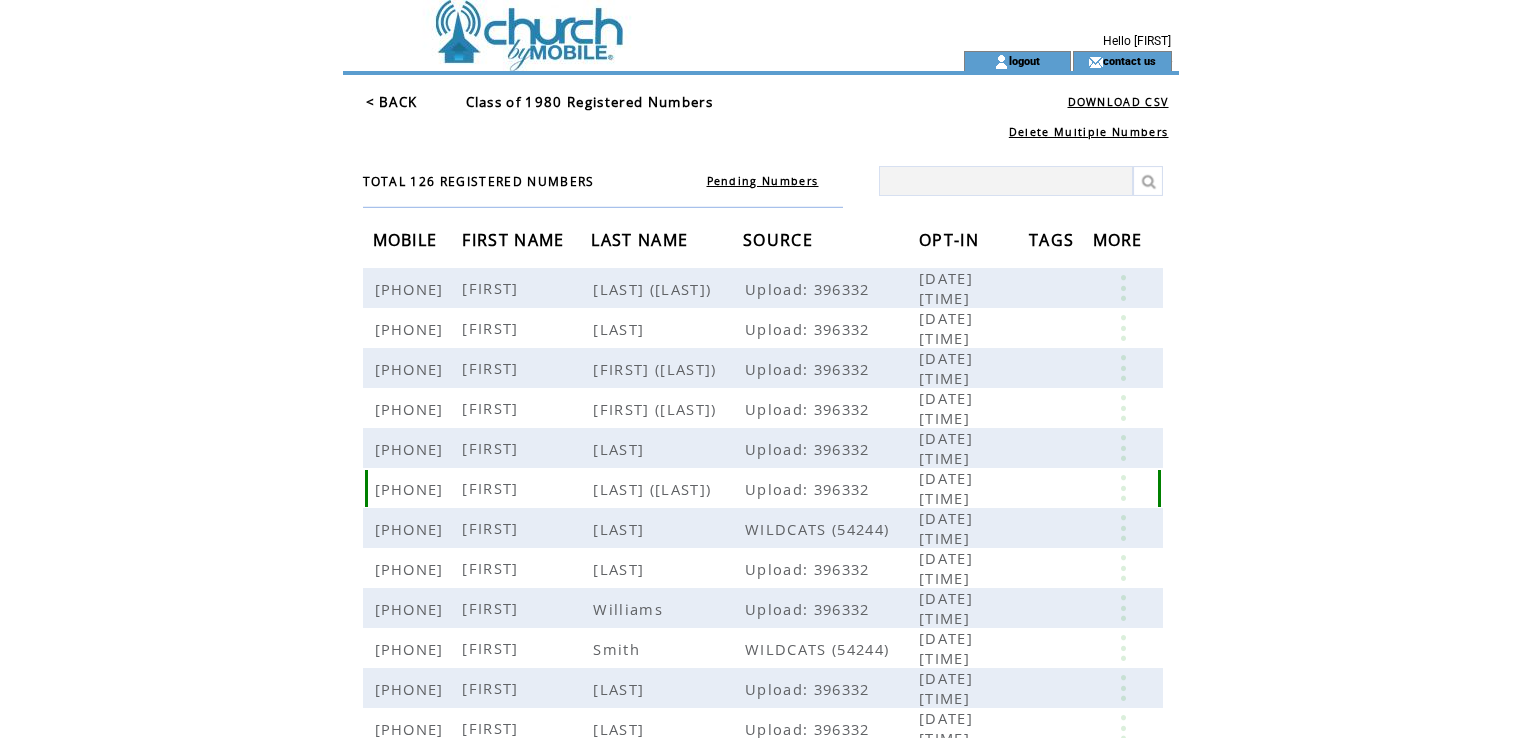 scroll, scrollTop: 0, scrollLeft: 0, axis: both 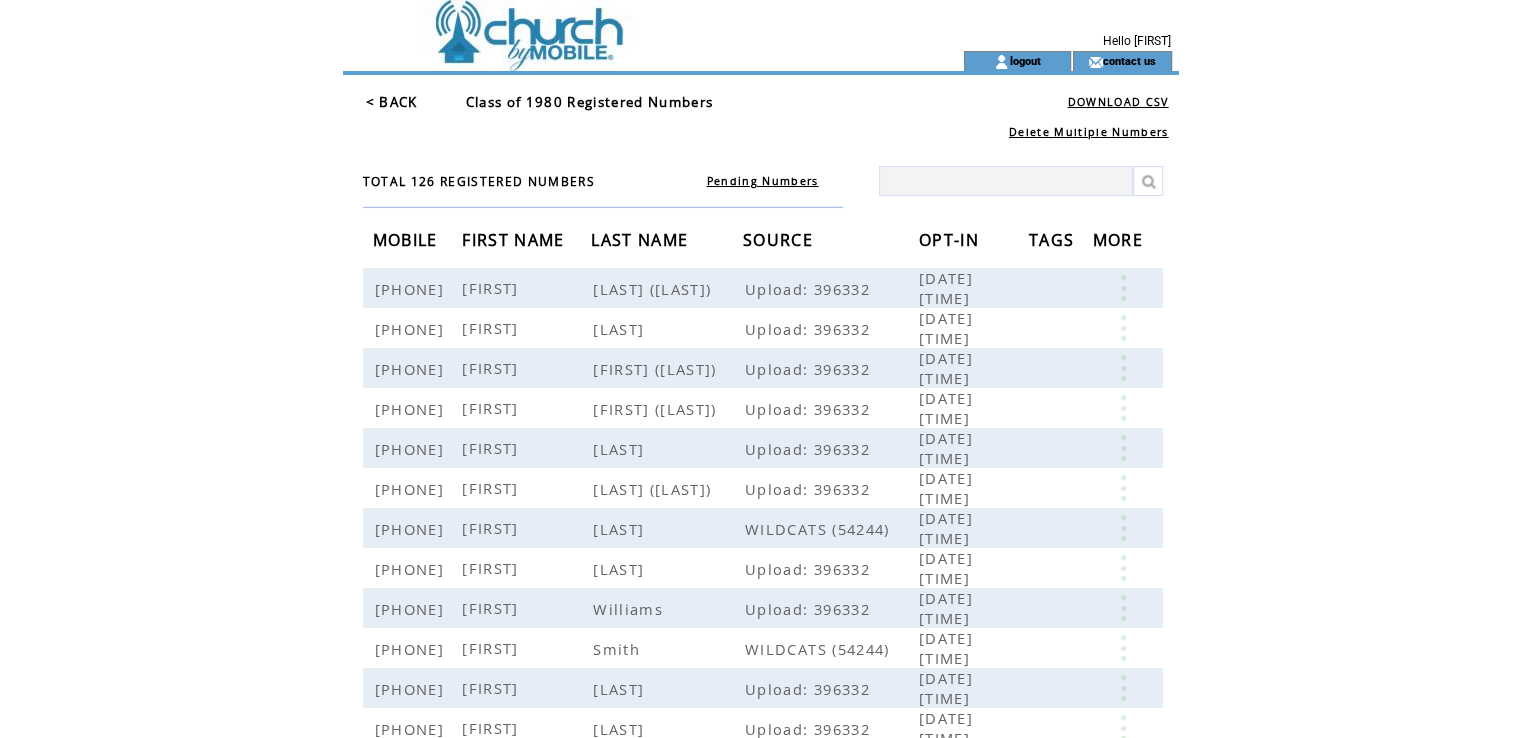 click on "LAST NAME" at bounding box center [642, 242] 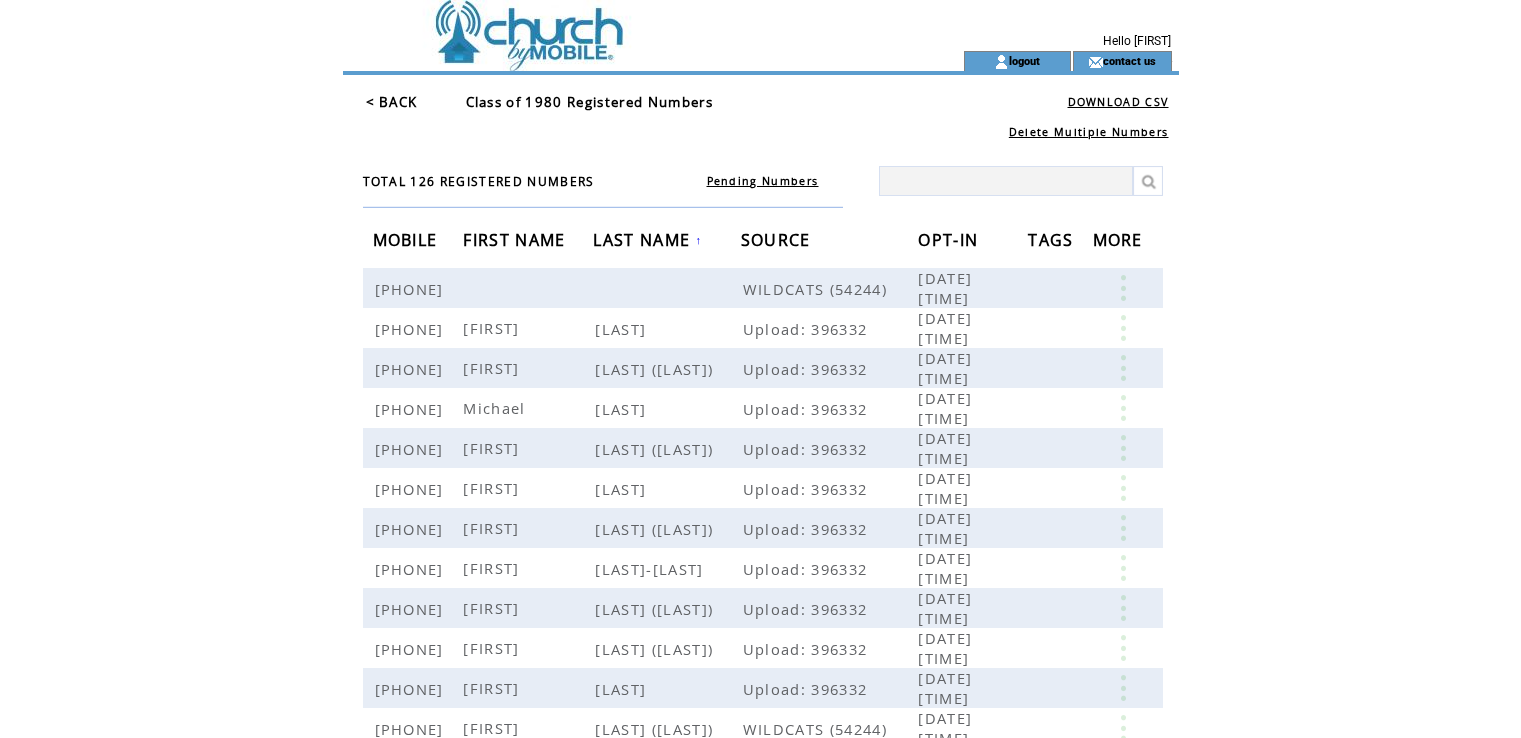 scroll, scrollTop: 0, scrollLeft: 0, axis: both 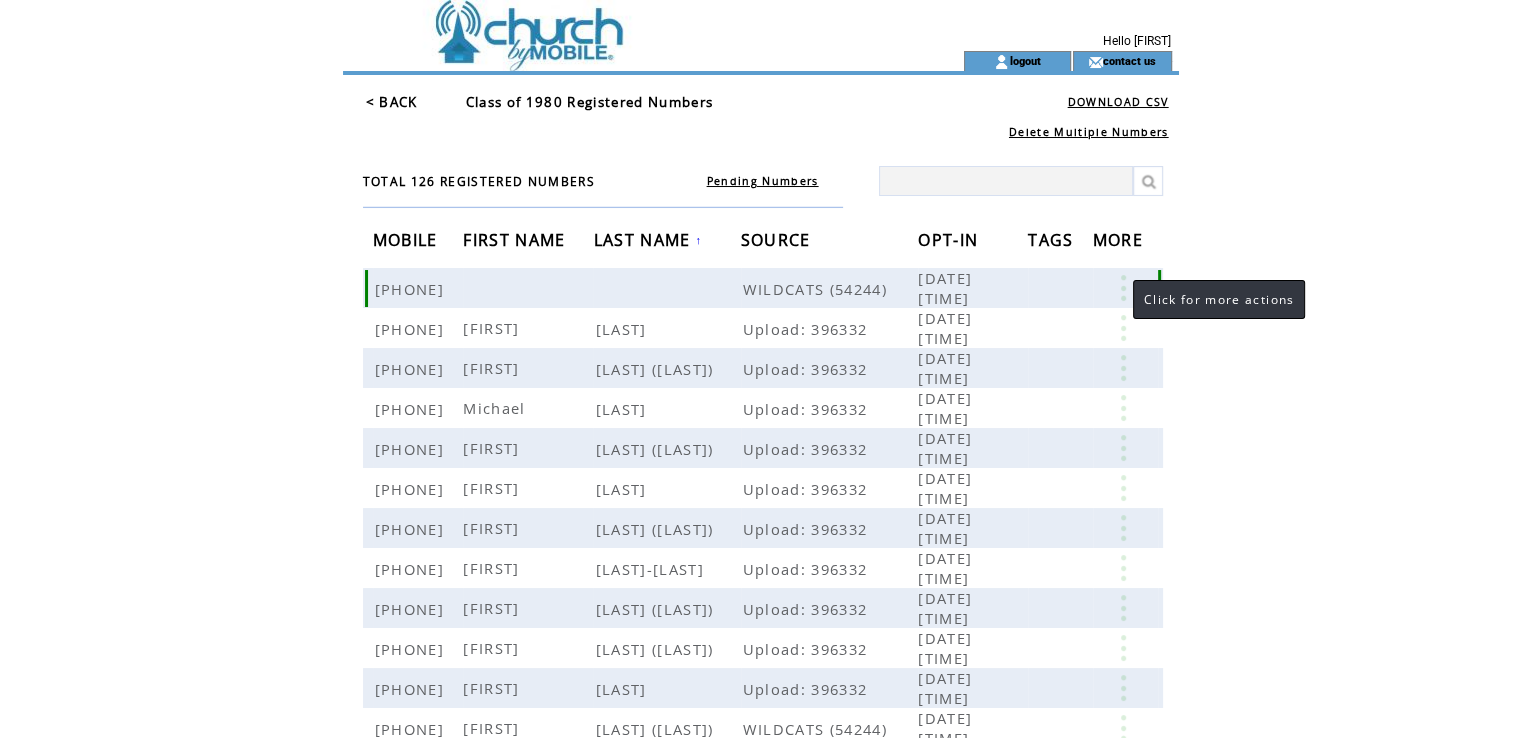 click at bounding box center (1123, 288) 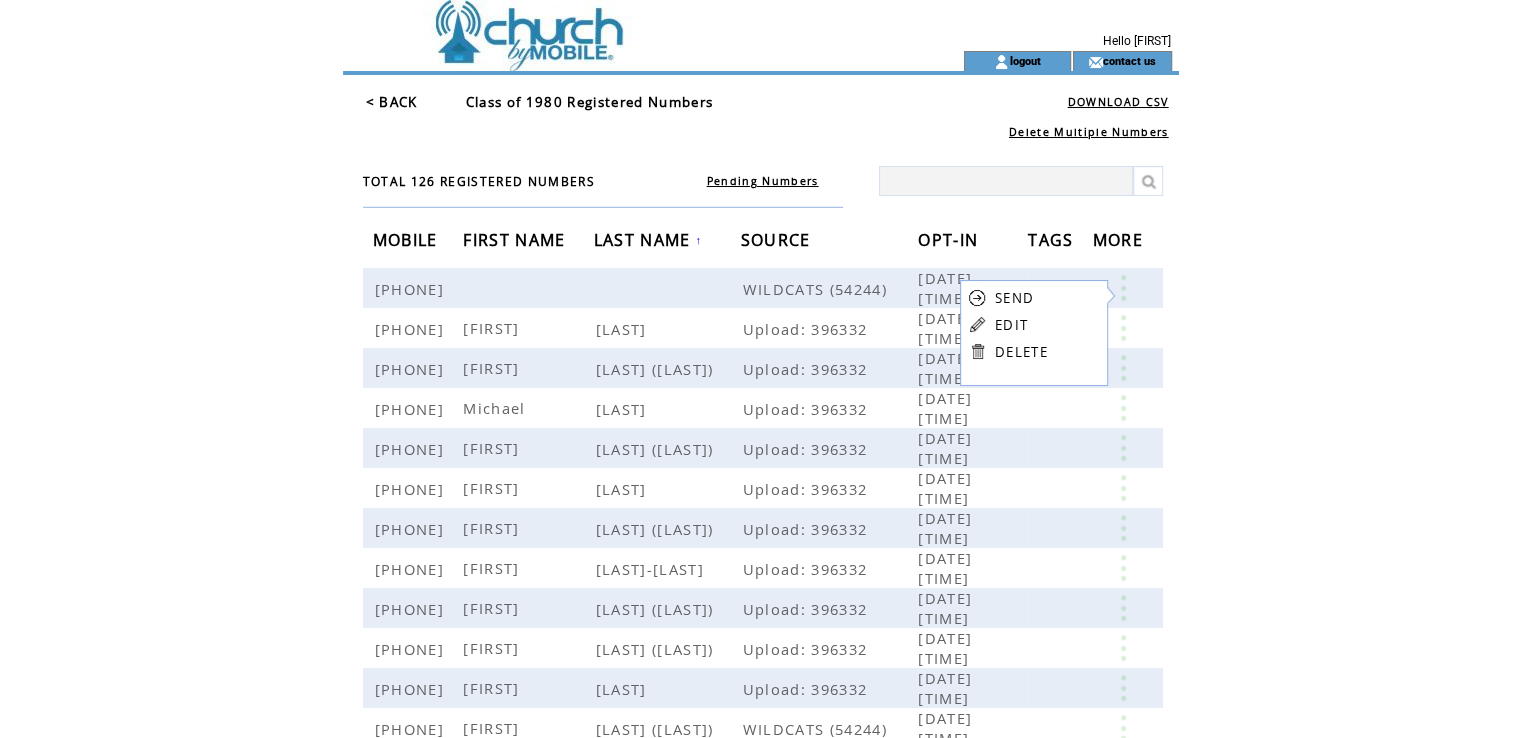 click on "EDIT" at bounding box center [1011, 325] 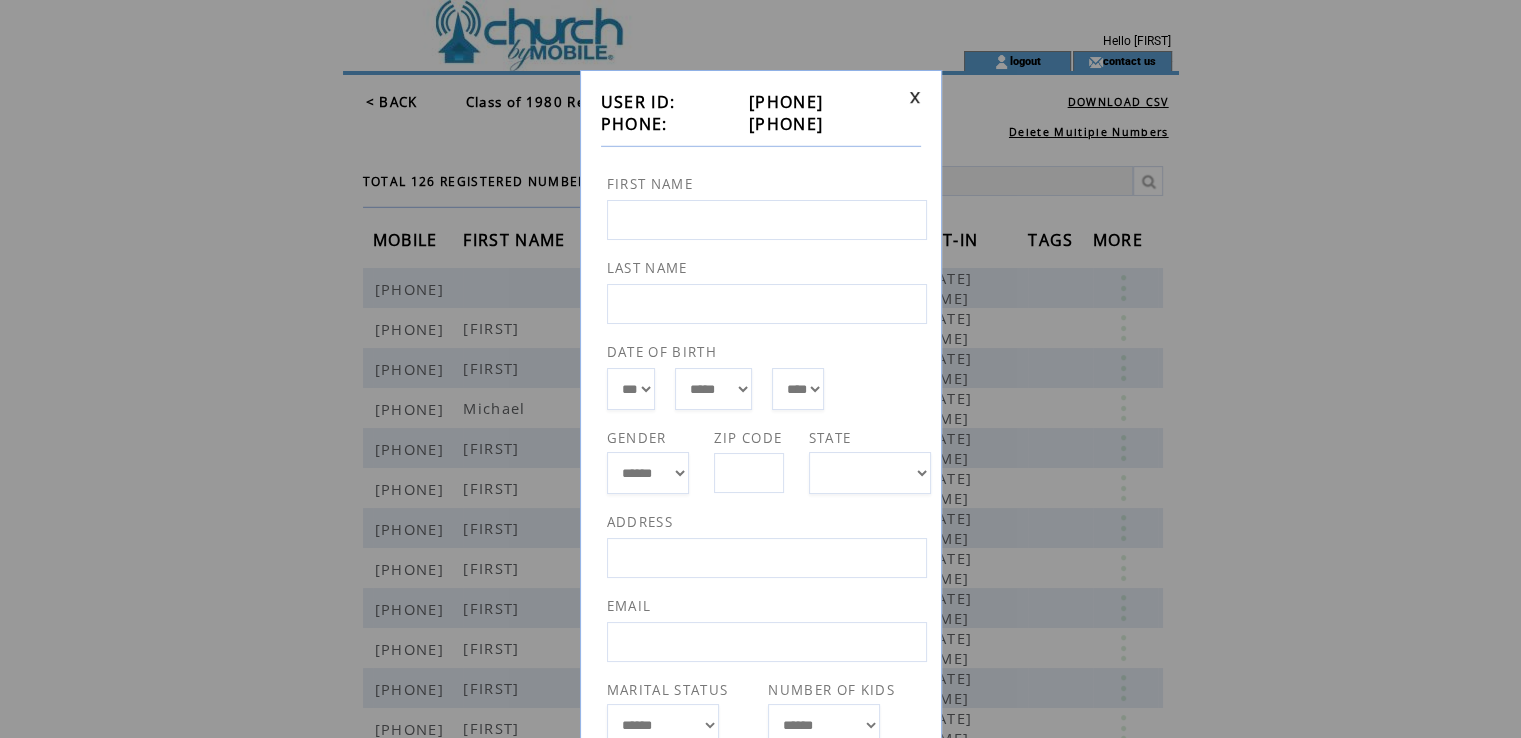 click at bounding box center [767, 220] 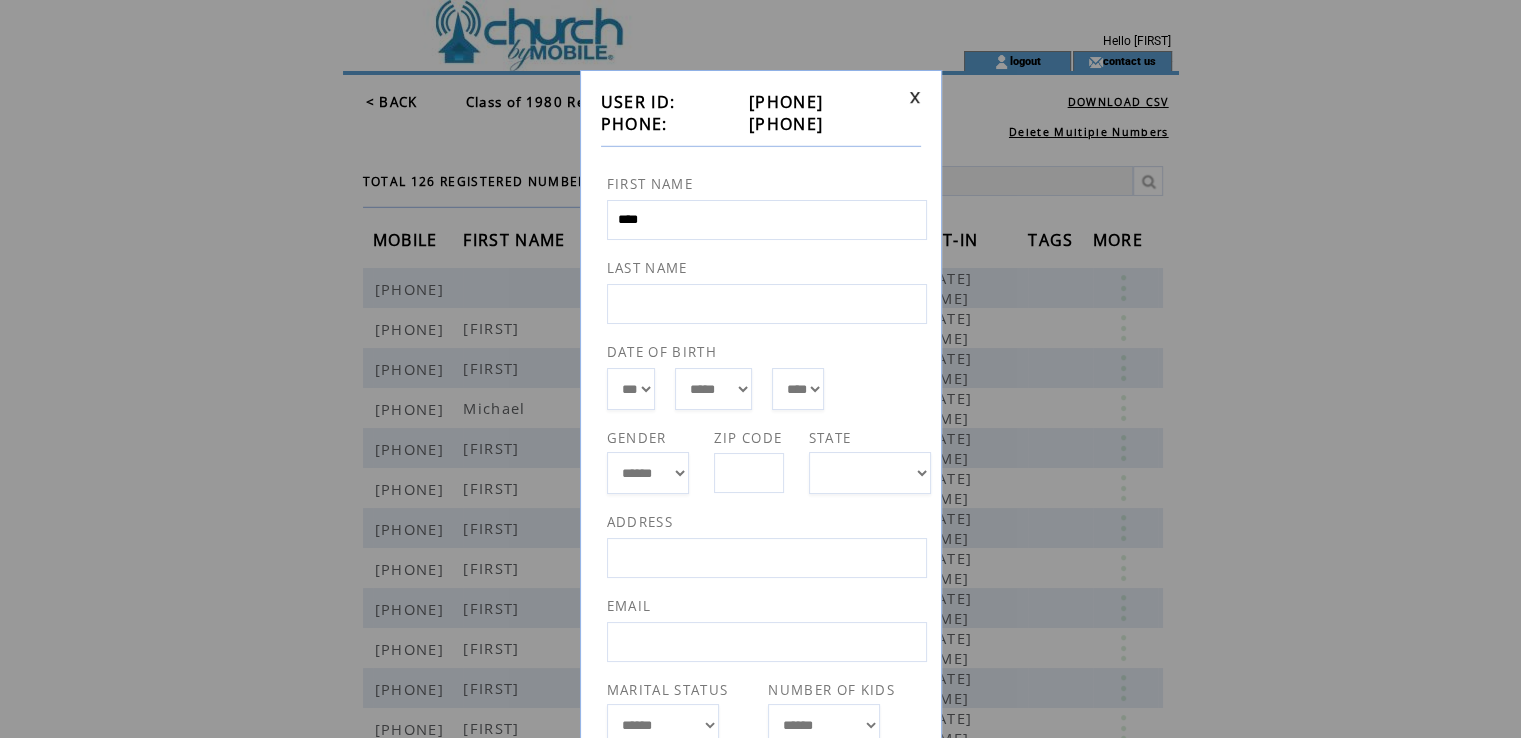 type on "****" 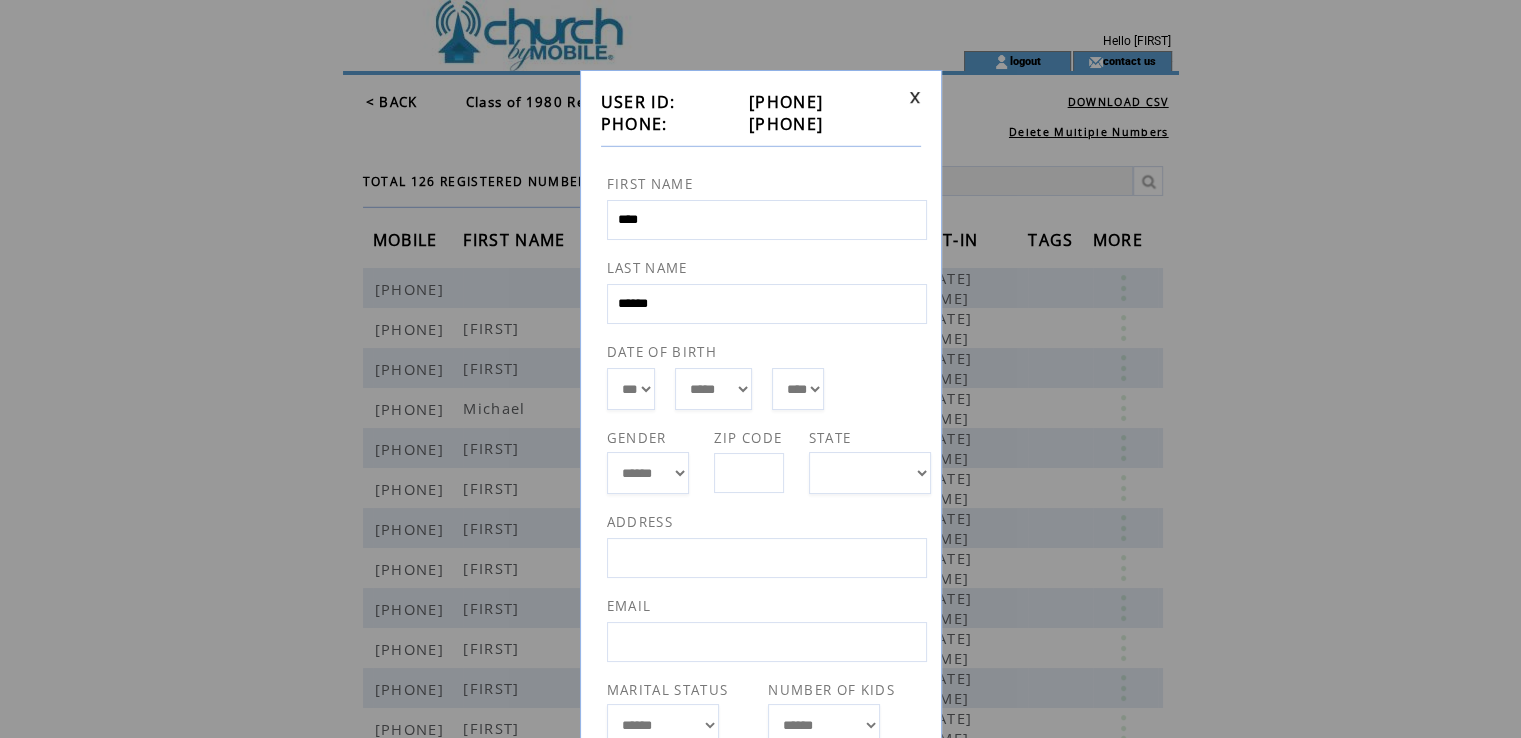 click on "******" at bounding box center (767, 304) 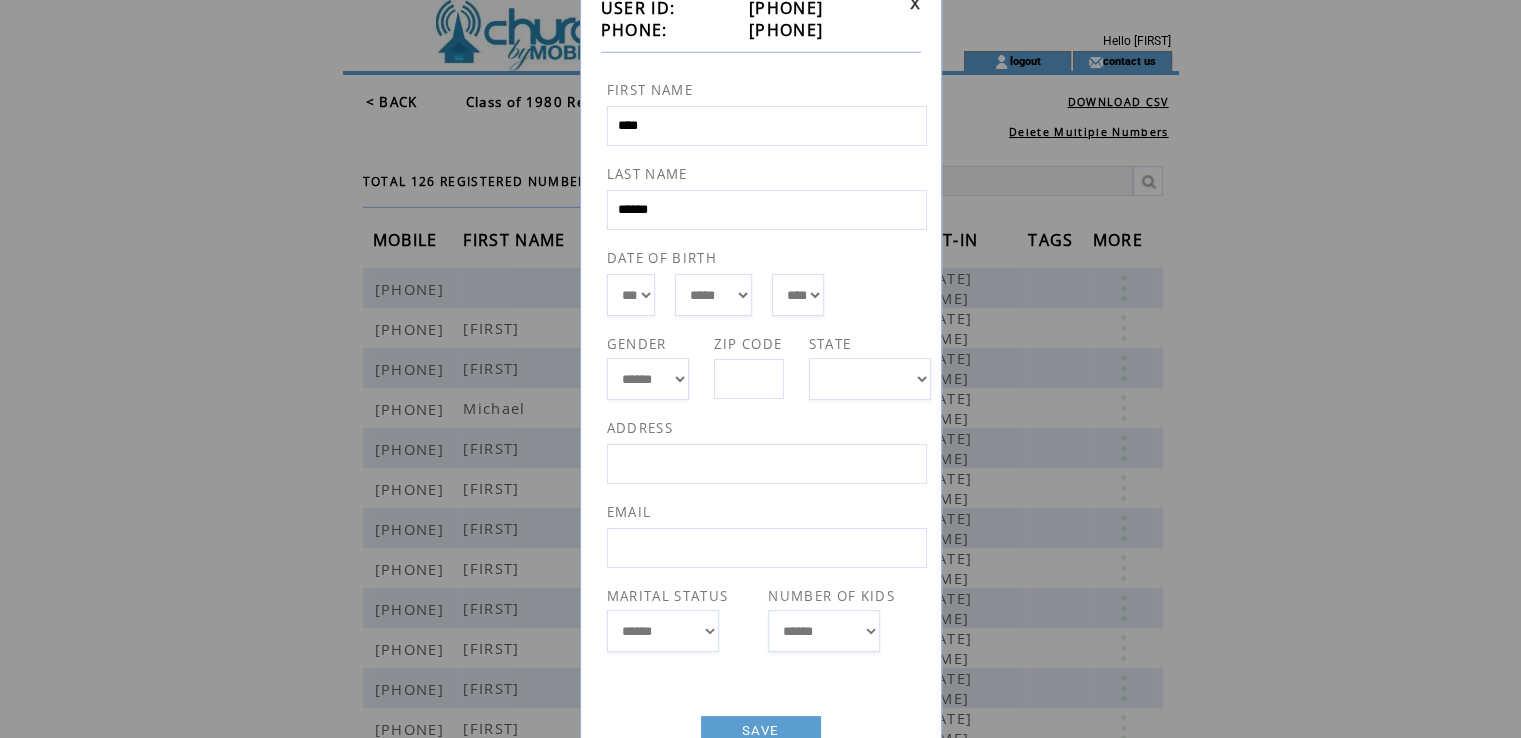scroll, scrollTop: 156, scrollLeft: 0, axis: vertical 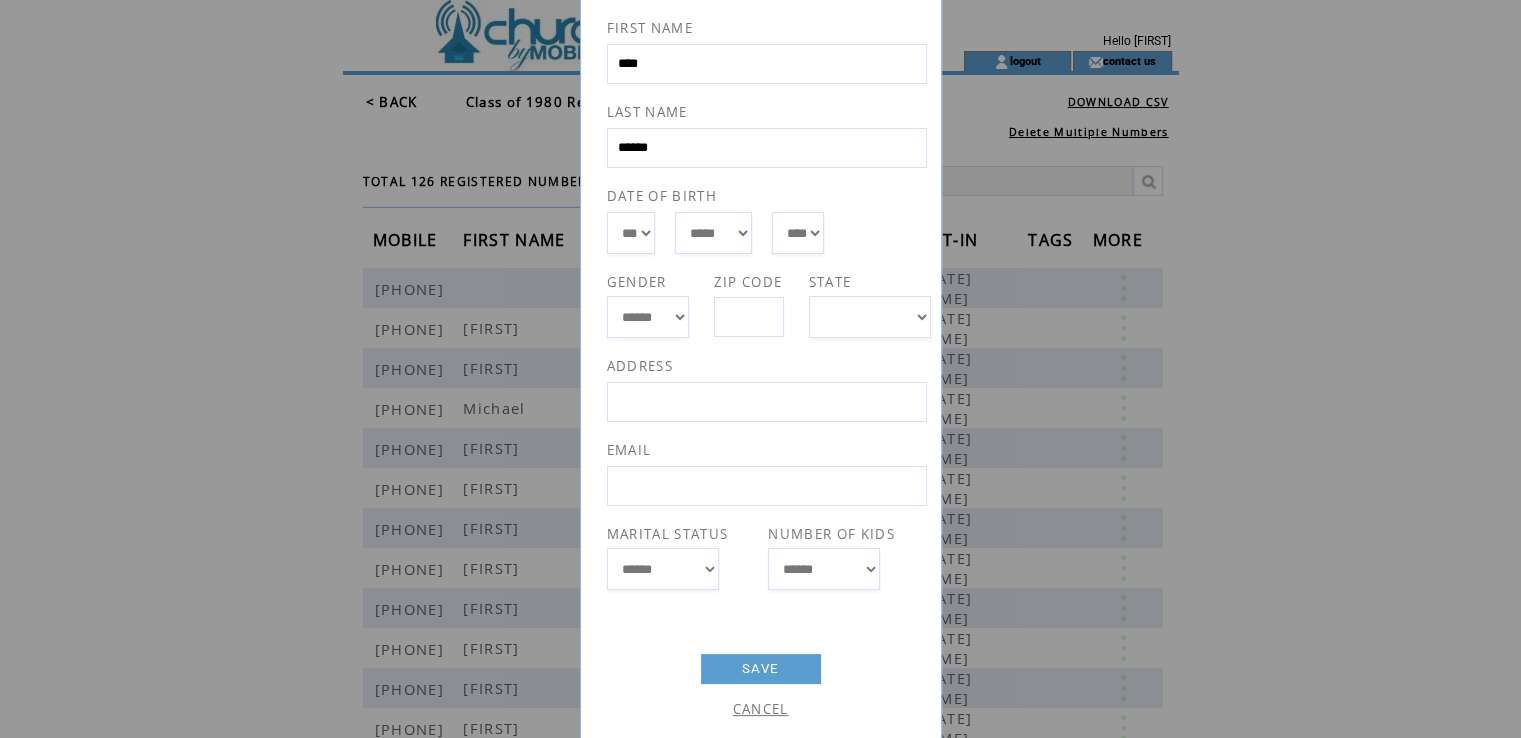 type on "******" 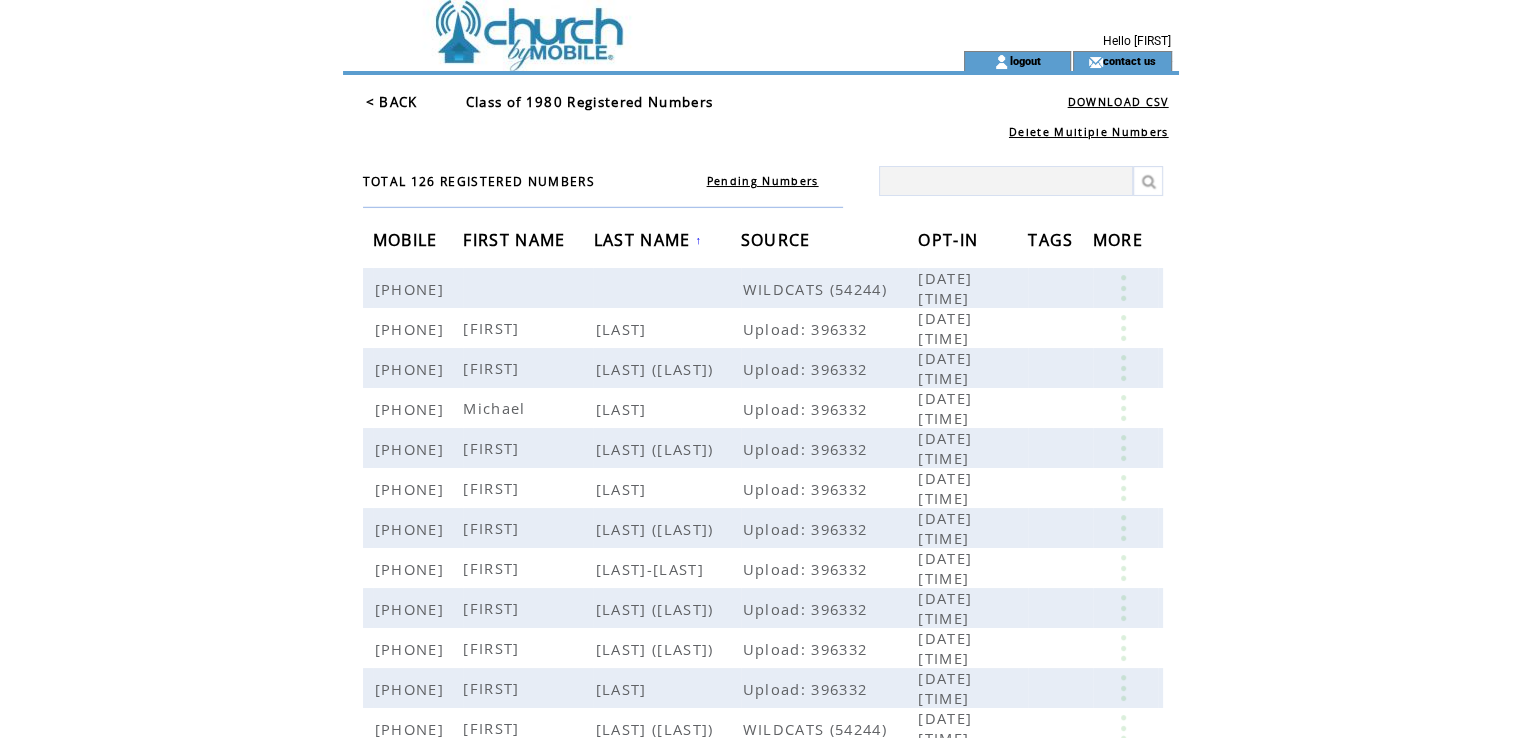 click on "< BACK" at bounding box center [392, 102] 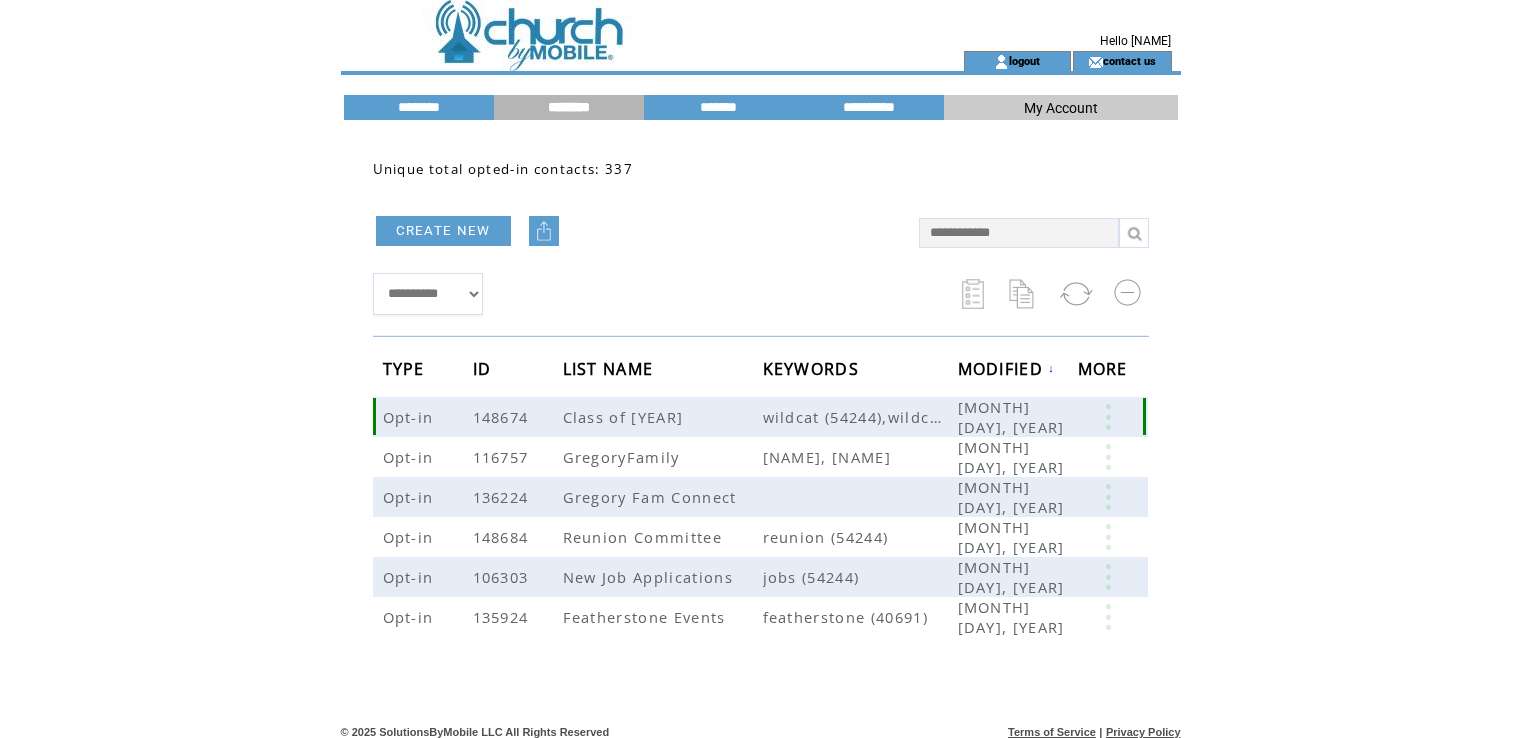 scroll, scrollTop: 0, scrollLeft: 0, axis: both 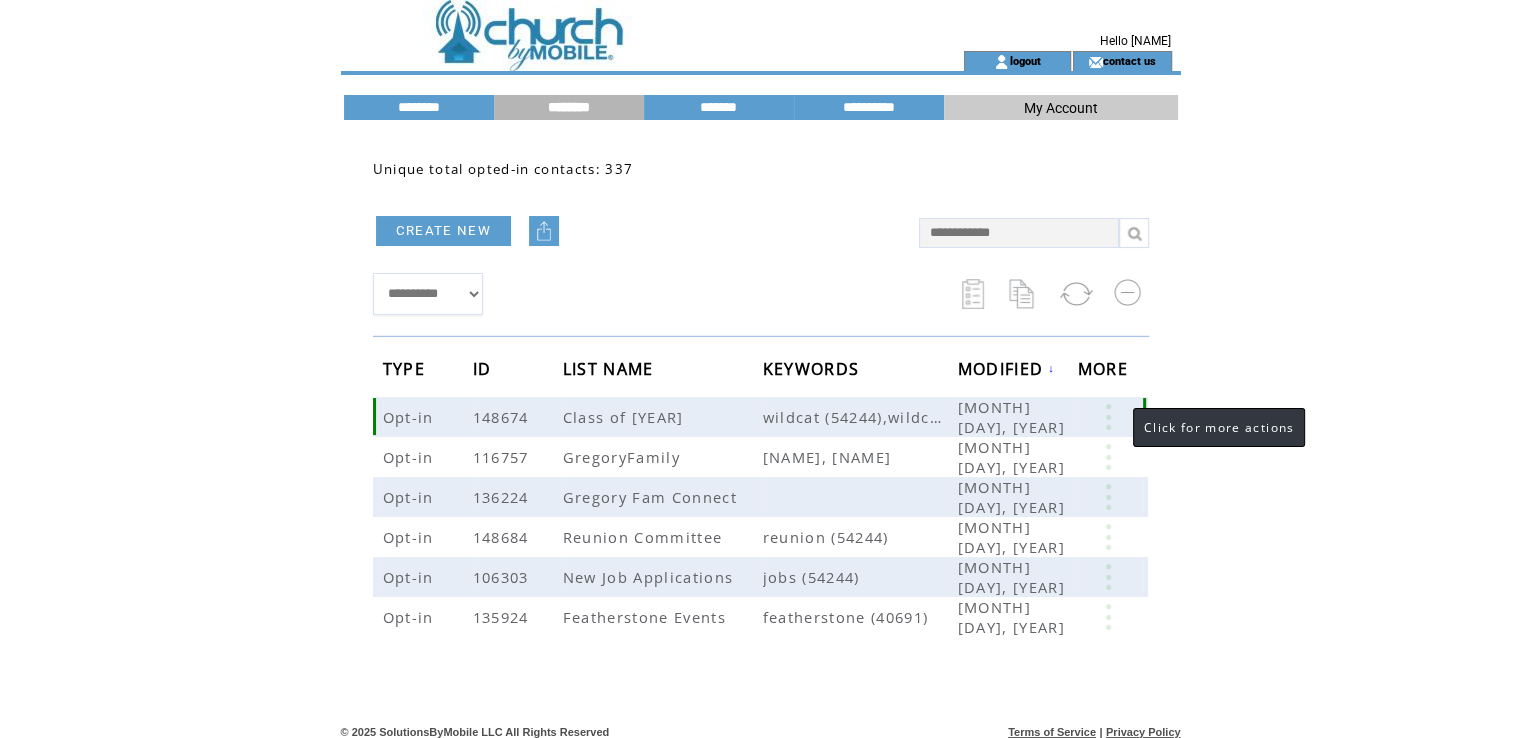 click at bounding box center (1108, 417) 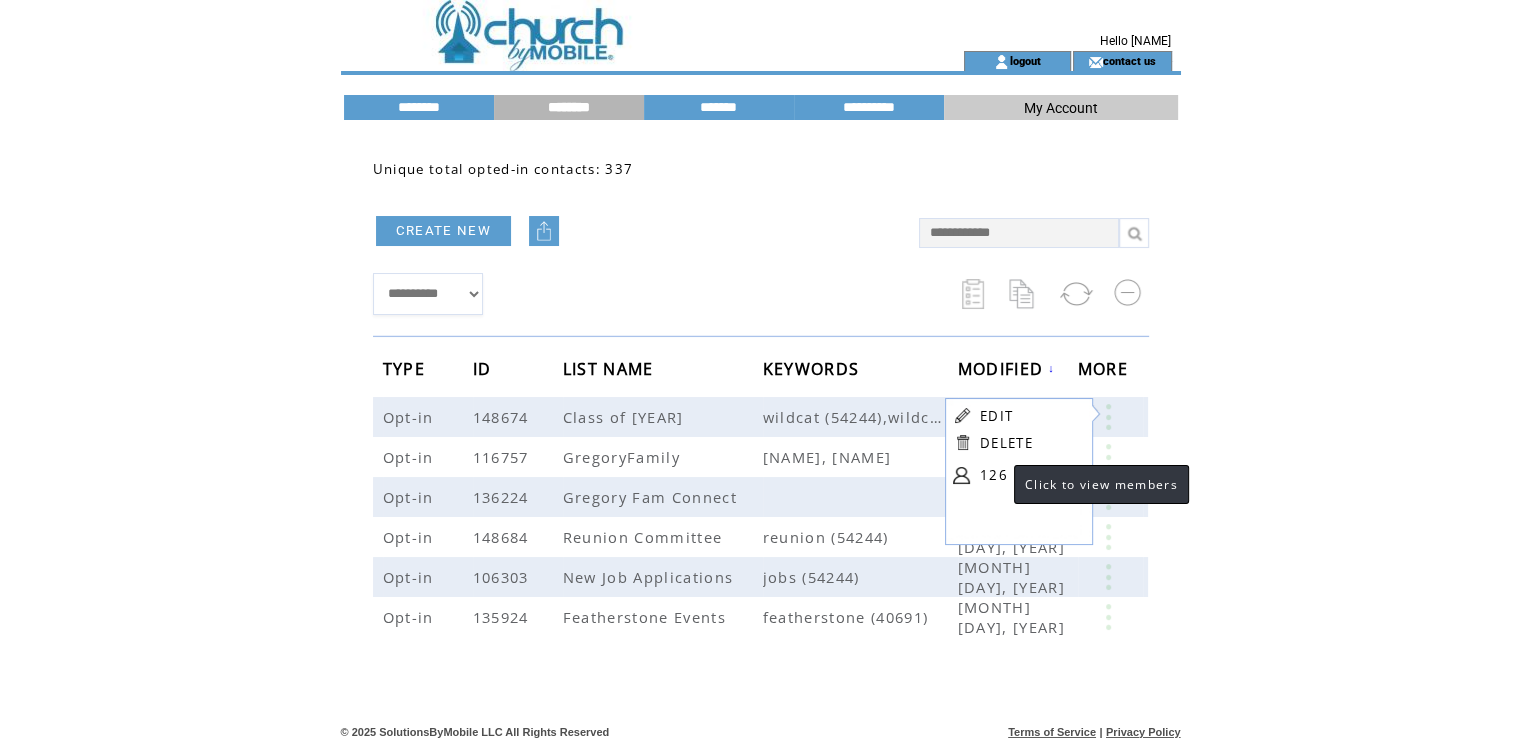 click on "126" at bounding box center [1030, 475] 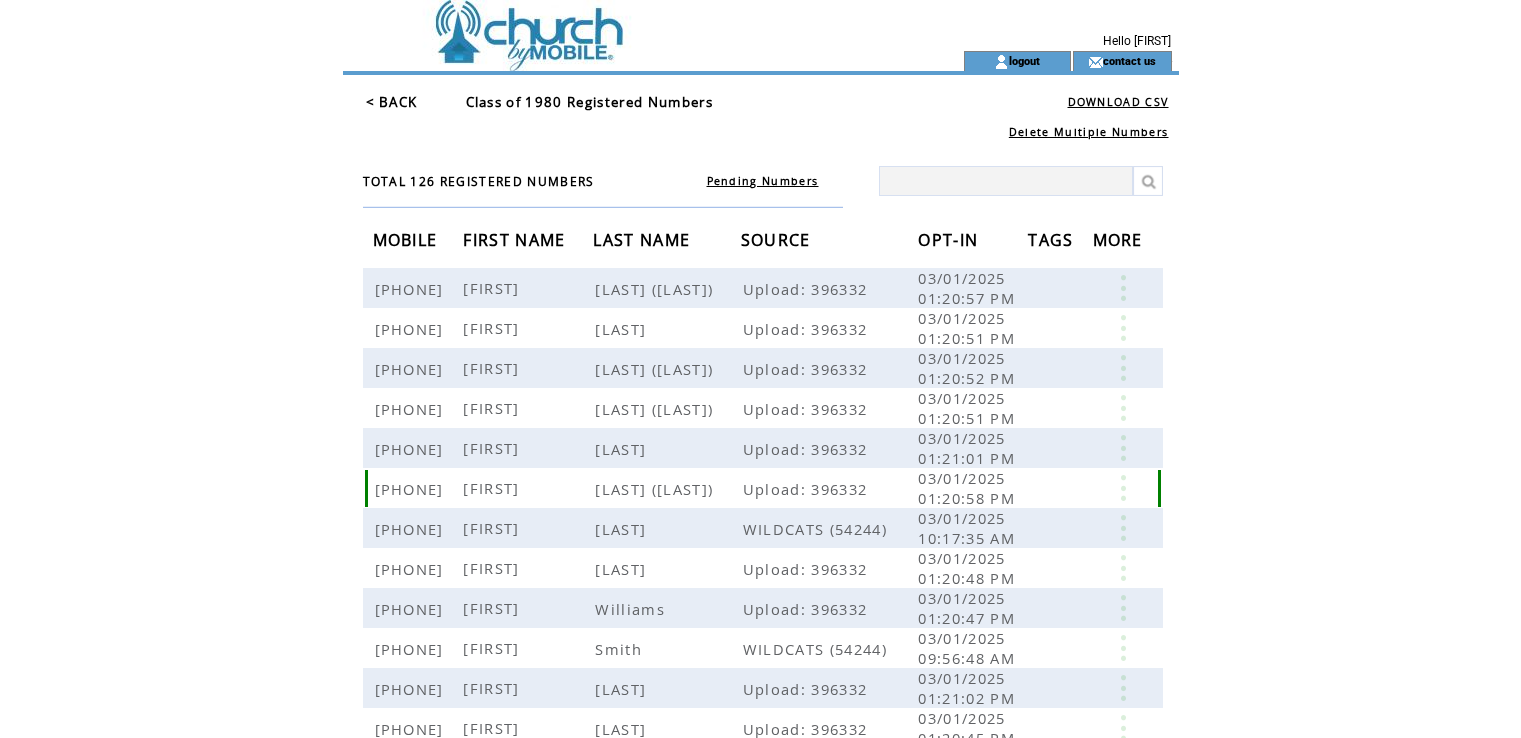 scroll, scrollTop: 0, scrollLeft: 0, axis: both 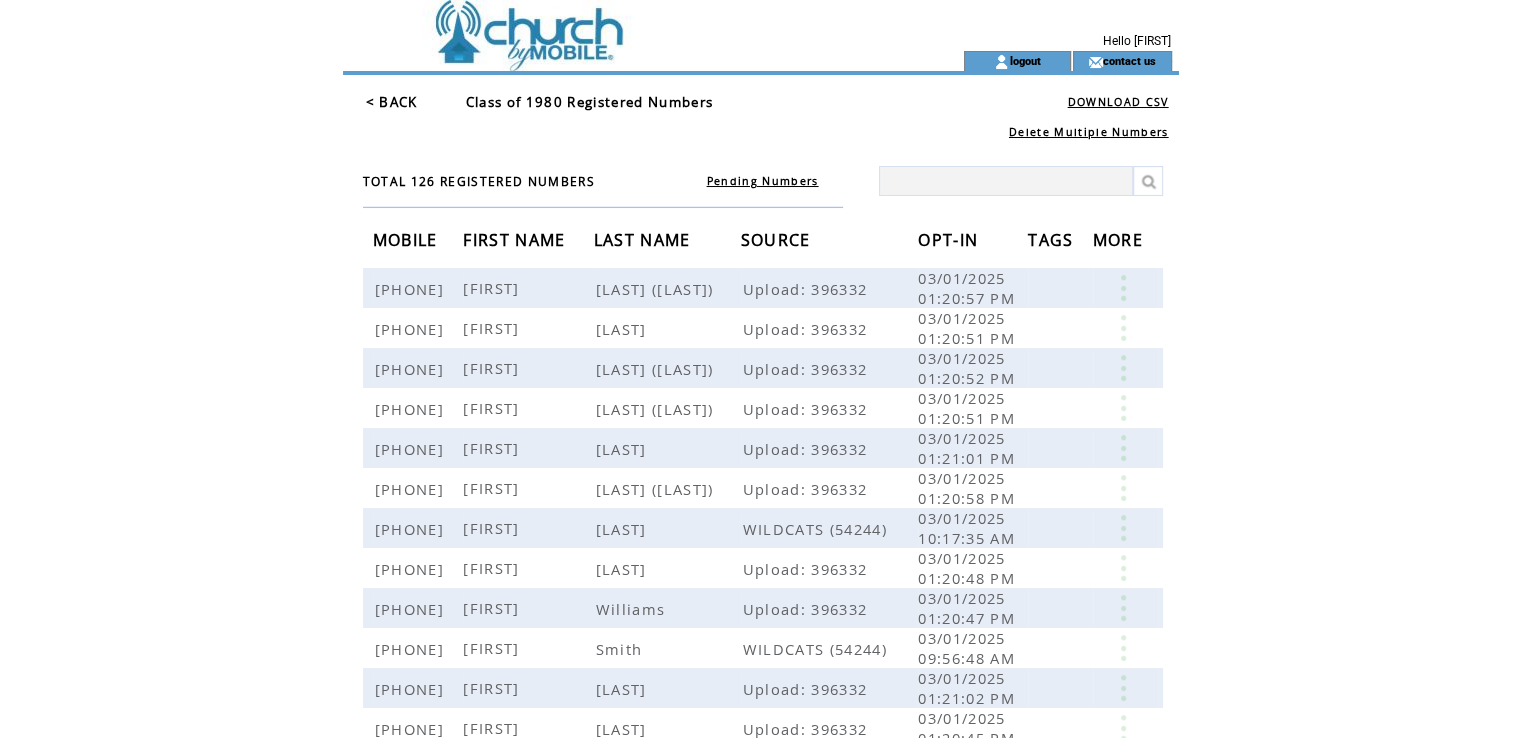 click on "LAST NAME" at bounding box center (644, 242) 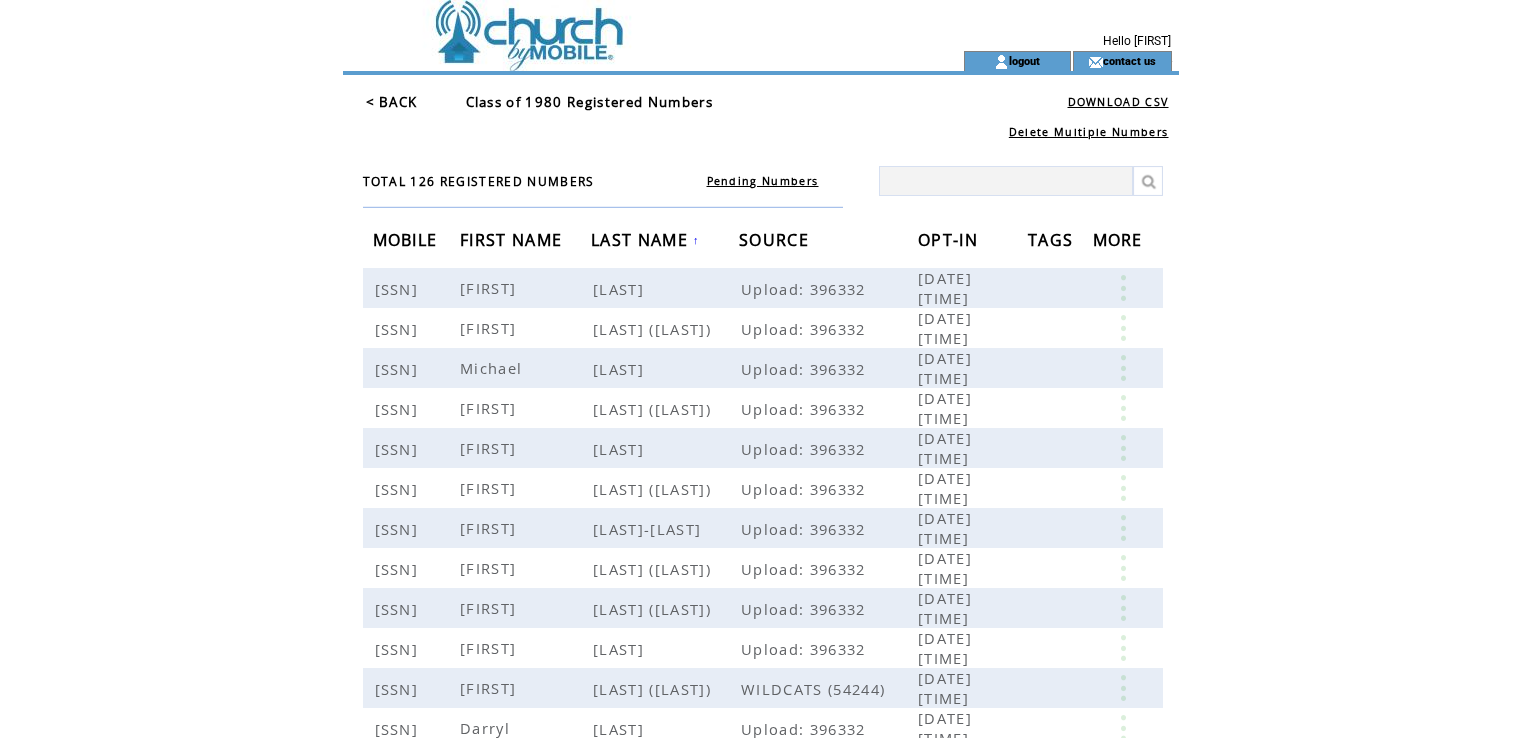 scroll, scrollTop: 0, scrollLeft: 0, axis: both 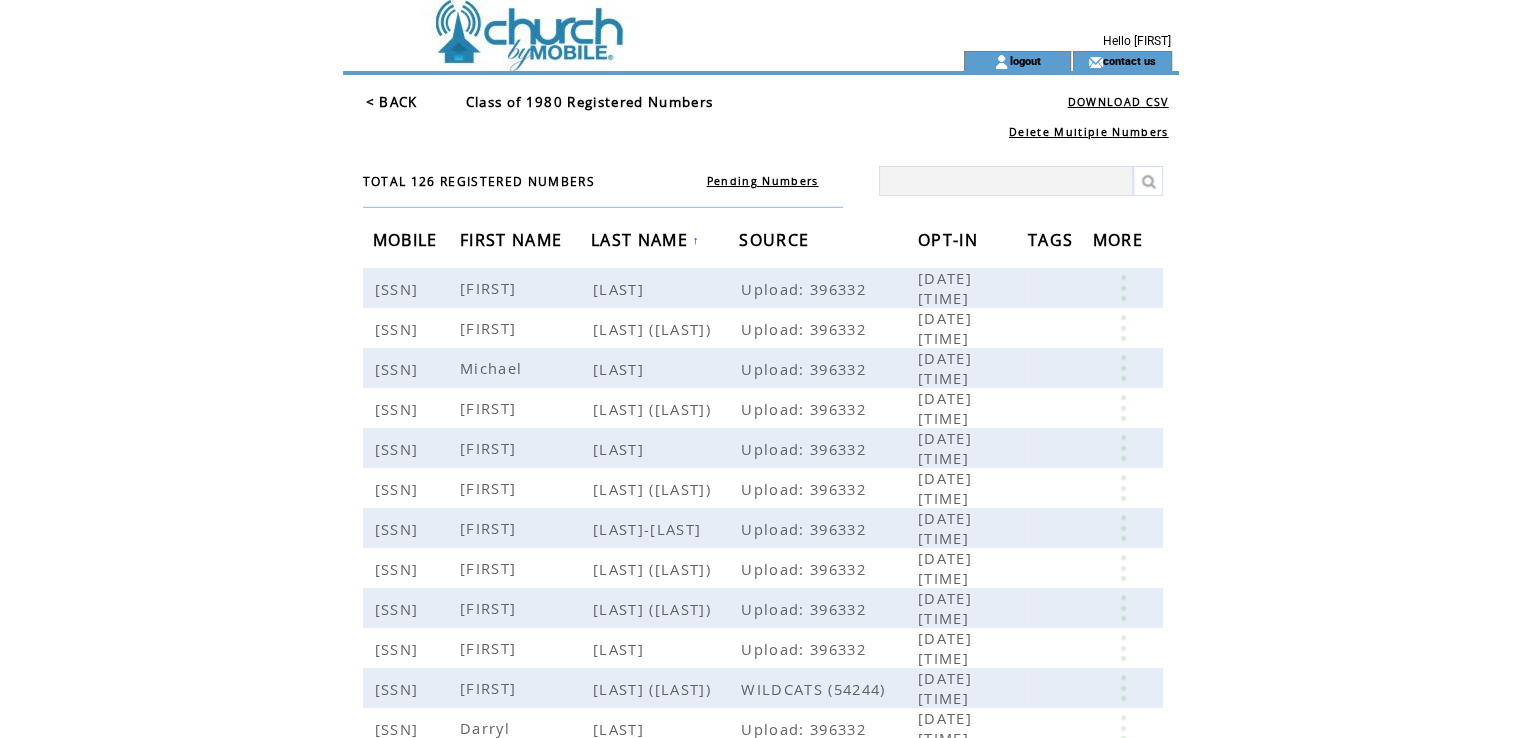 click on "LAST NAME" at bounding box center [642, 242] 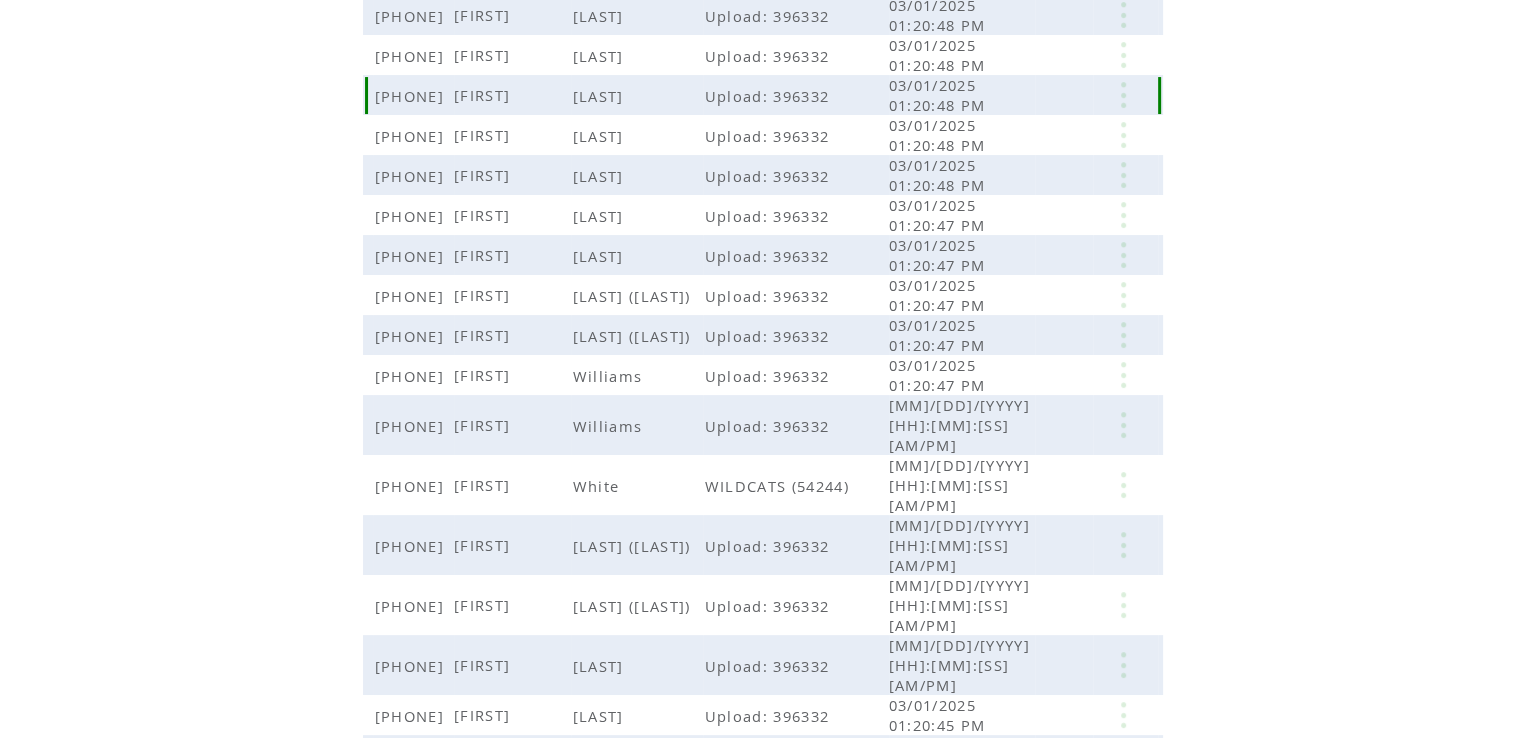 scroll, scrollTop: 415, scrollLeft: 0, axis: vertical 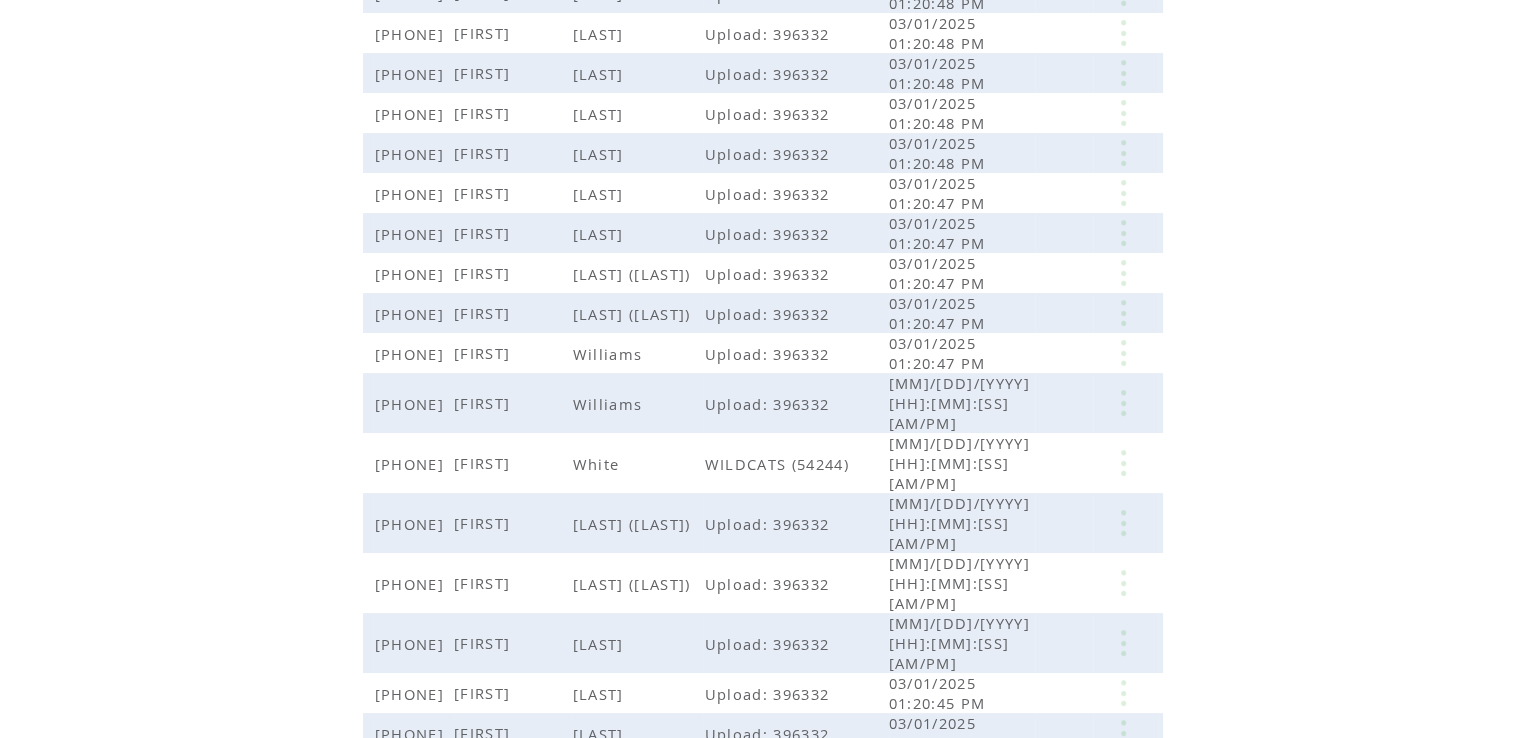 click on "2" at bounding box center [742, 763] 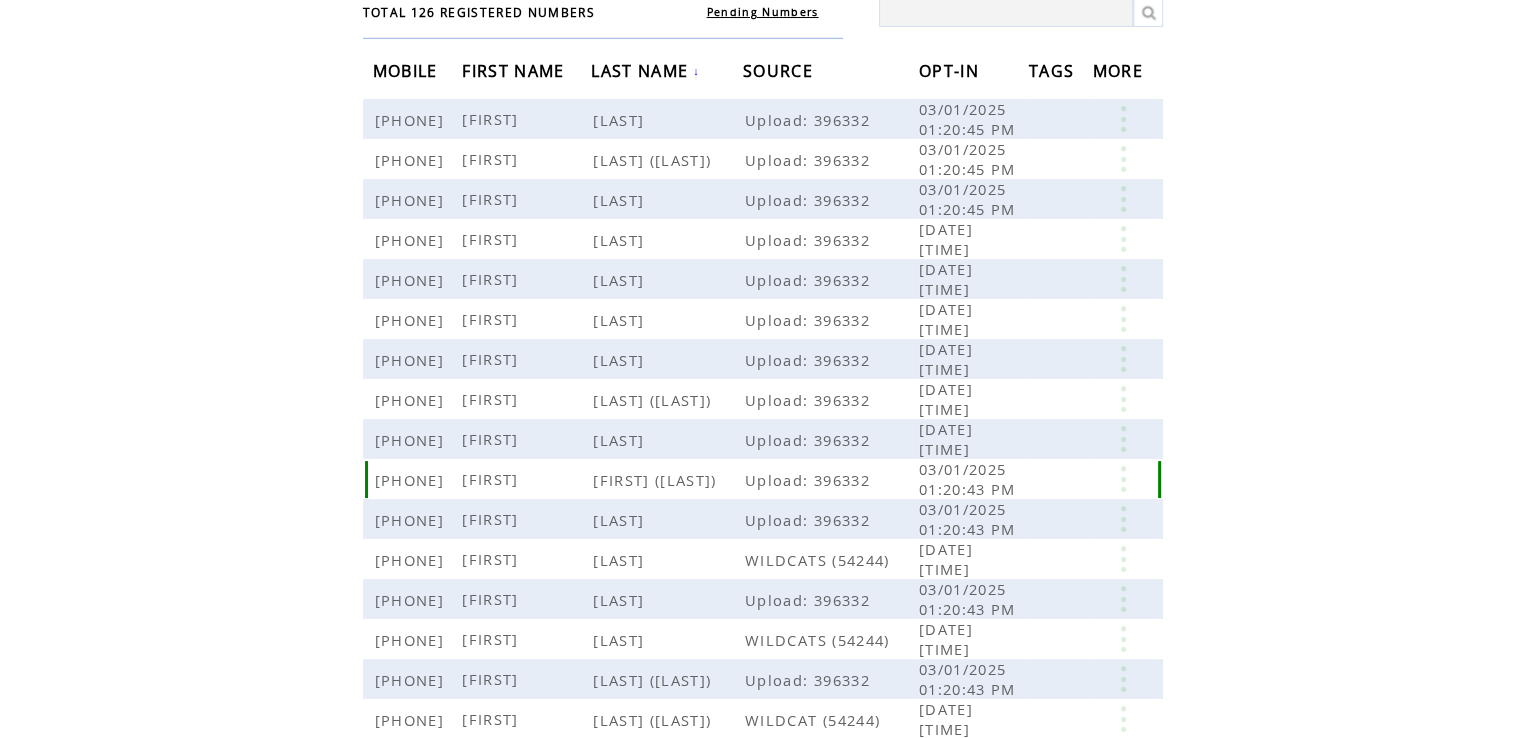 scroll, scrollTop: 200, scrollLeft: 0, axis: vertical 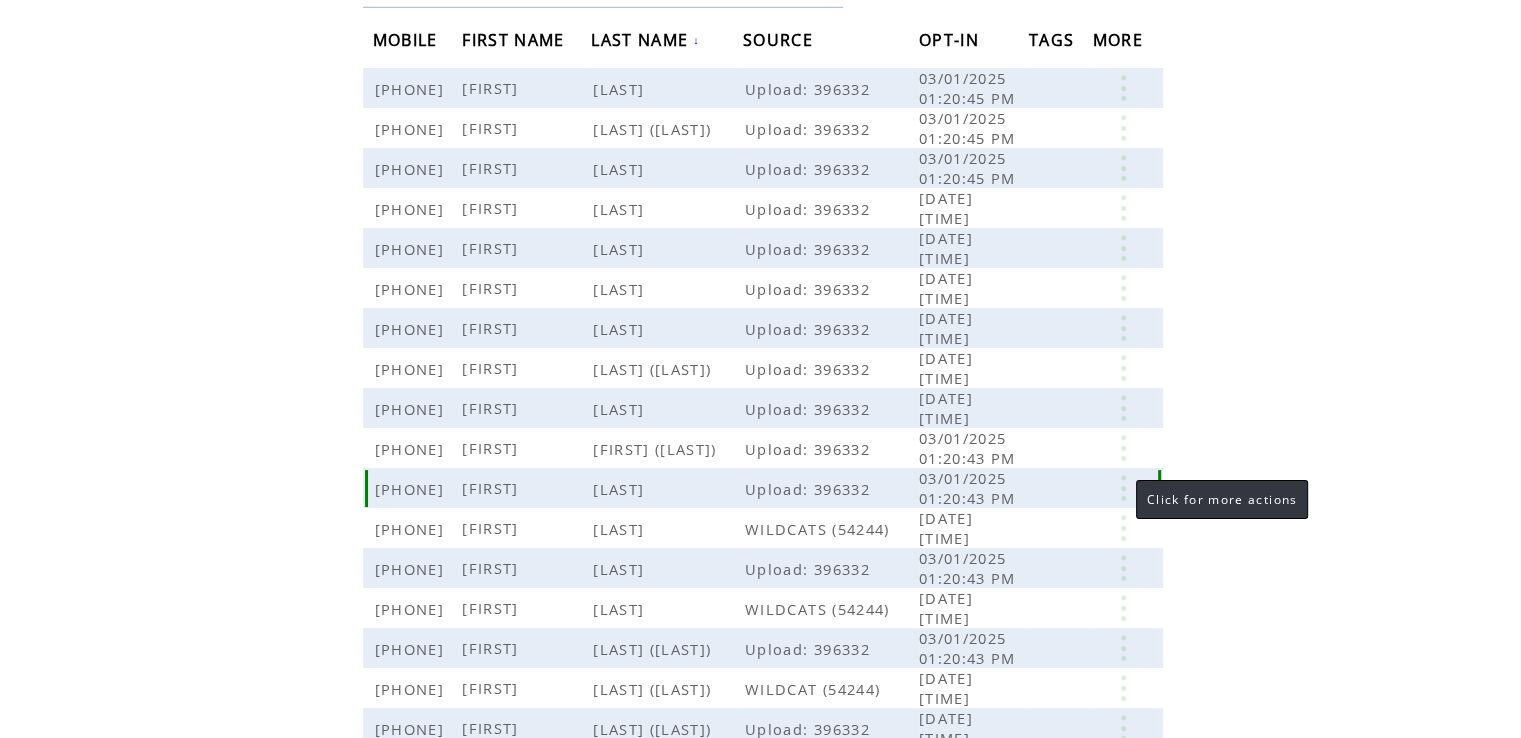 click at bounding box center (1123, 488) 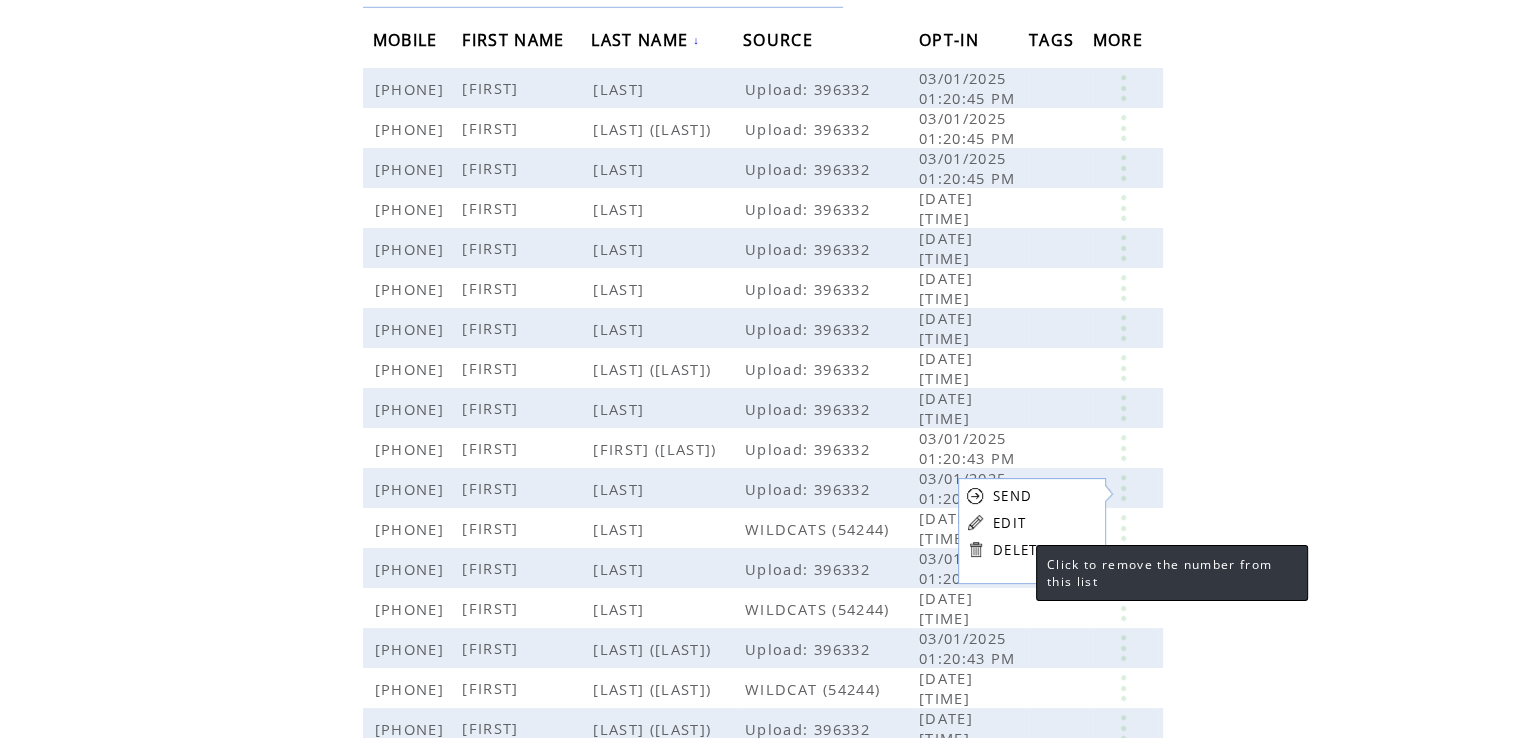 click on "DELETE" at bounding box center (1019, 550) 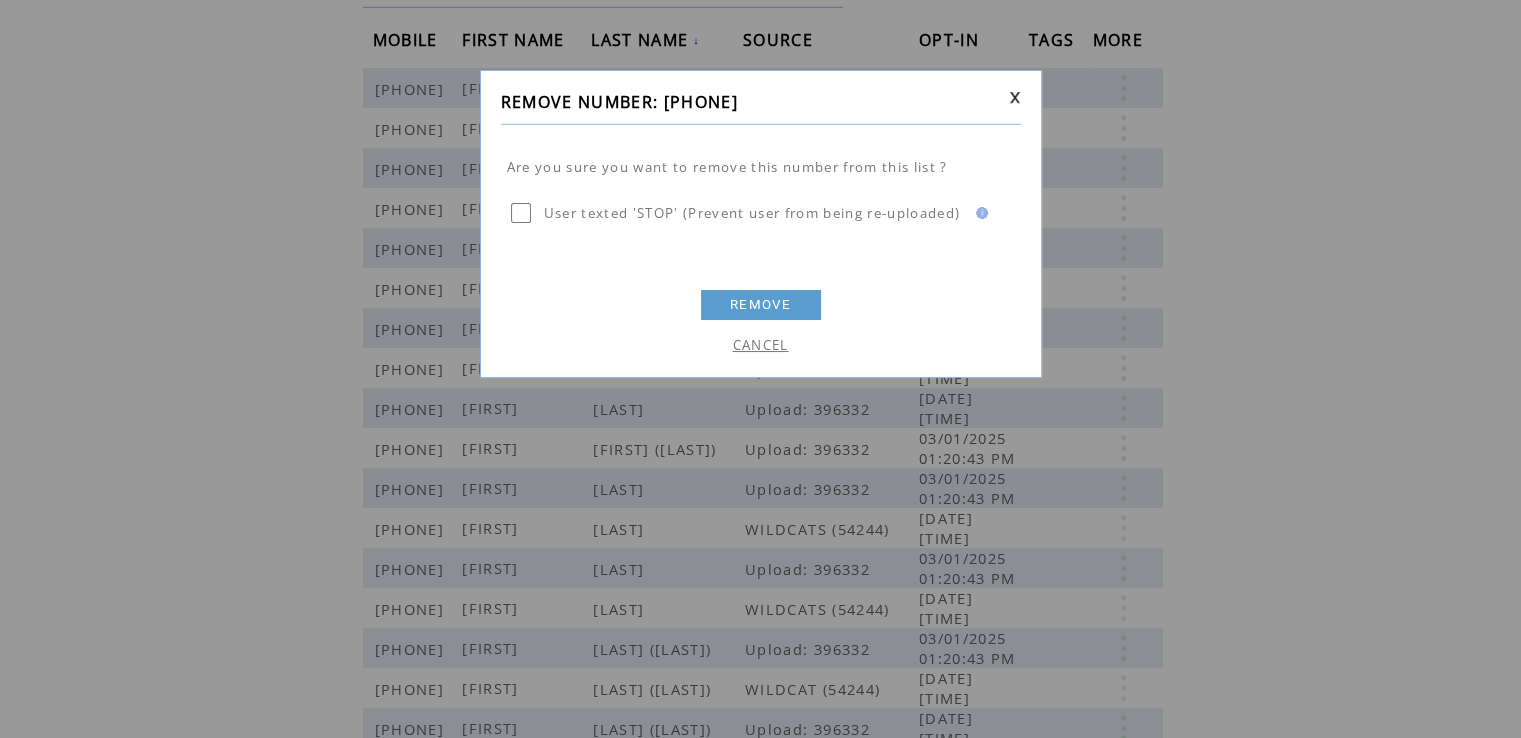 click on "REMOVE" at bounding box center (761, 305) 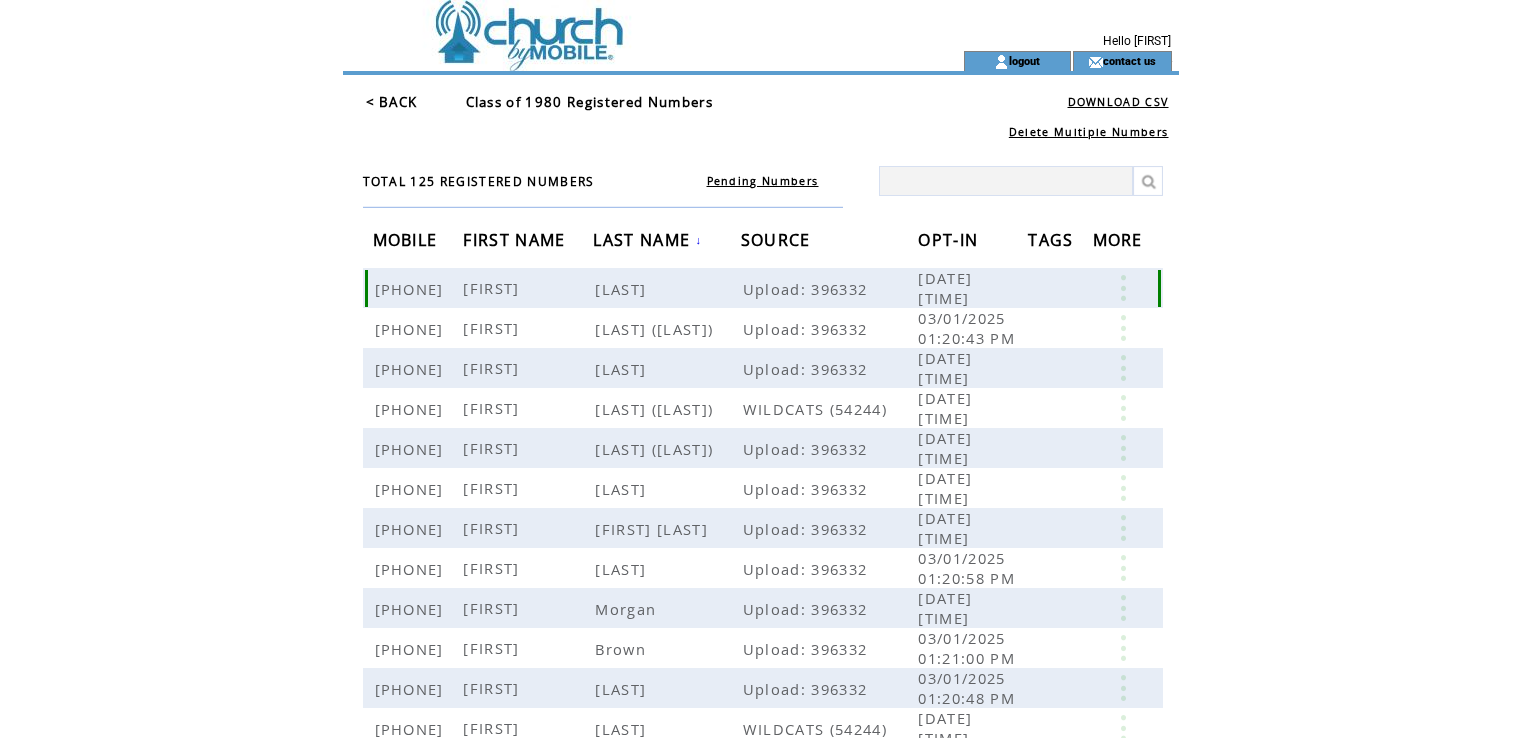 scroll, scrollTop: 0, scrollLeft: 0, axis: both 